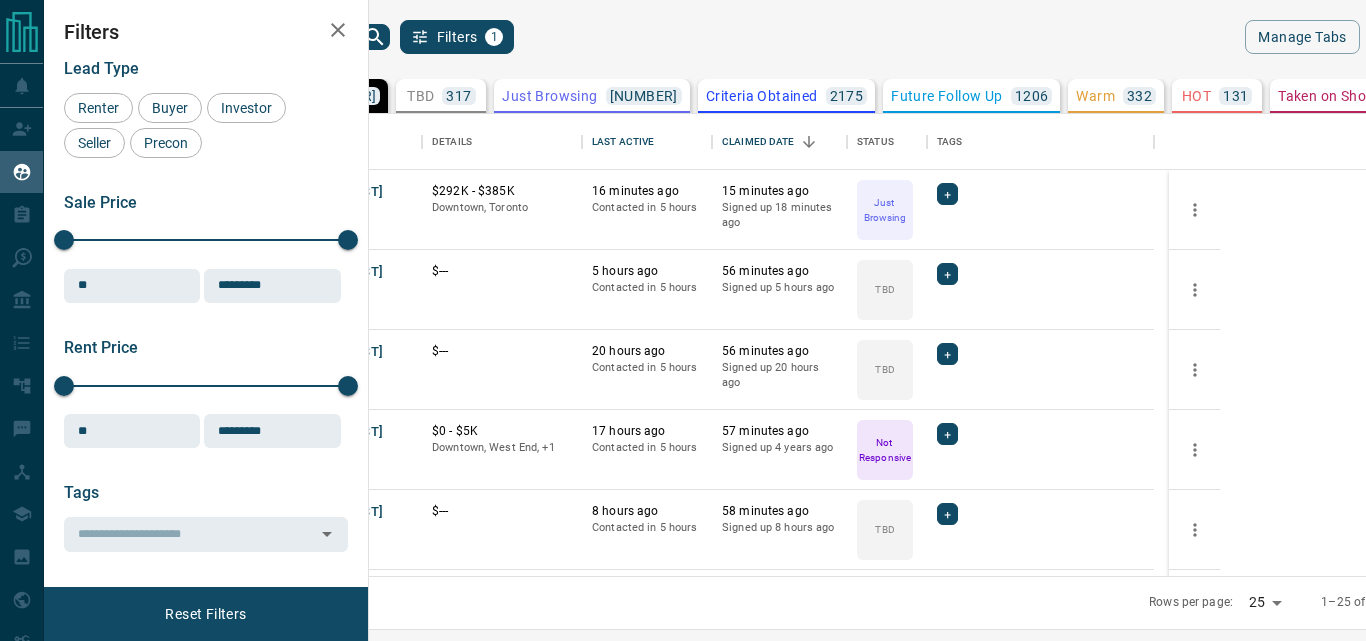 scroll, scrollTop: 0, scrollLeft: 0, axis: both 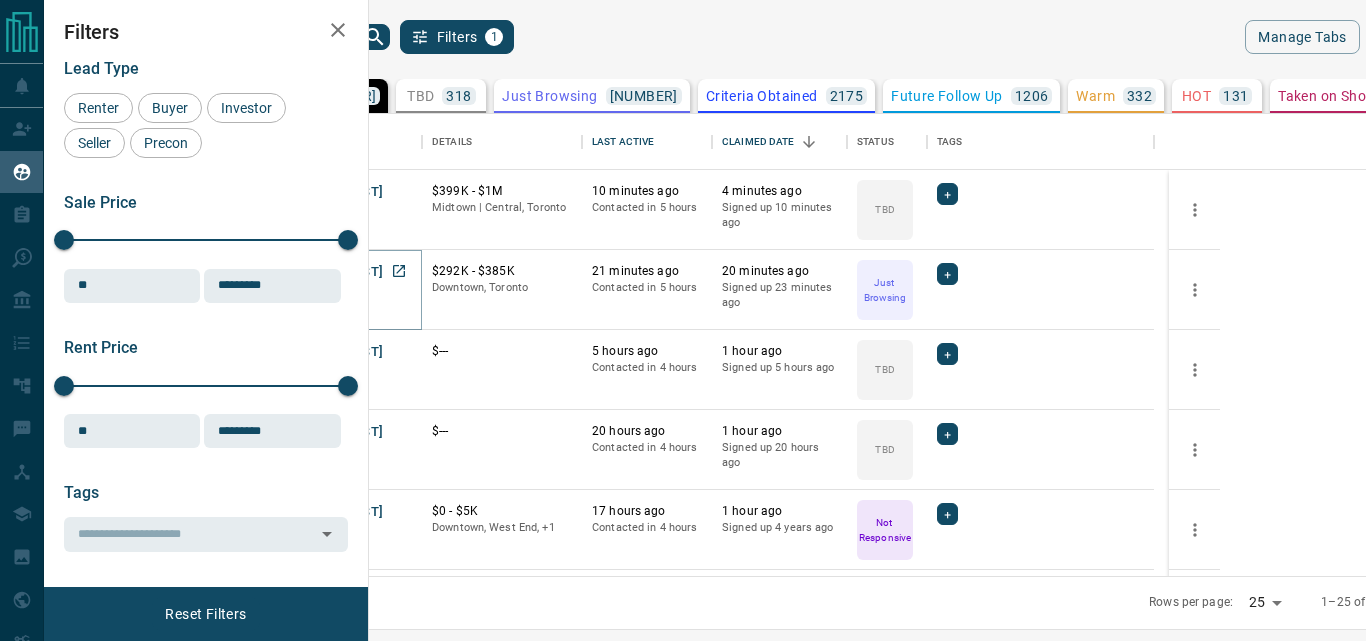 click on "[FIRST] [LAST]" at bounding box center [337, 272] 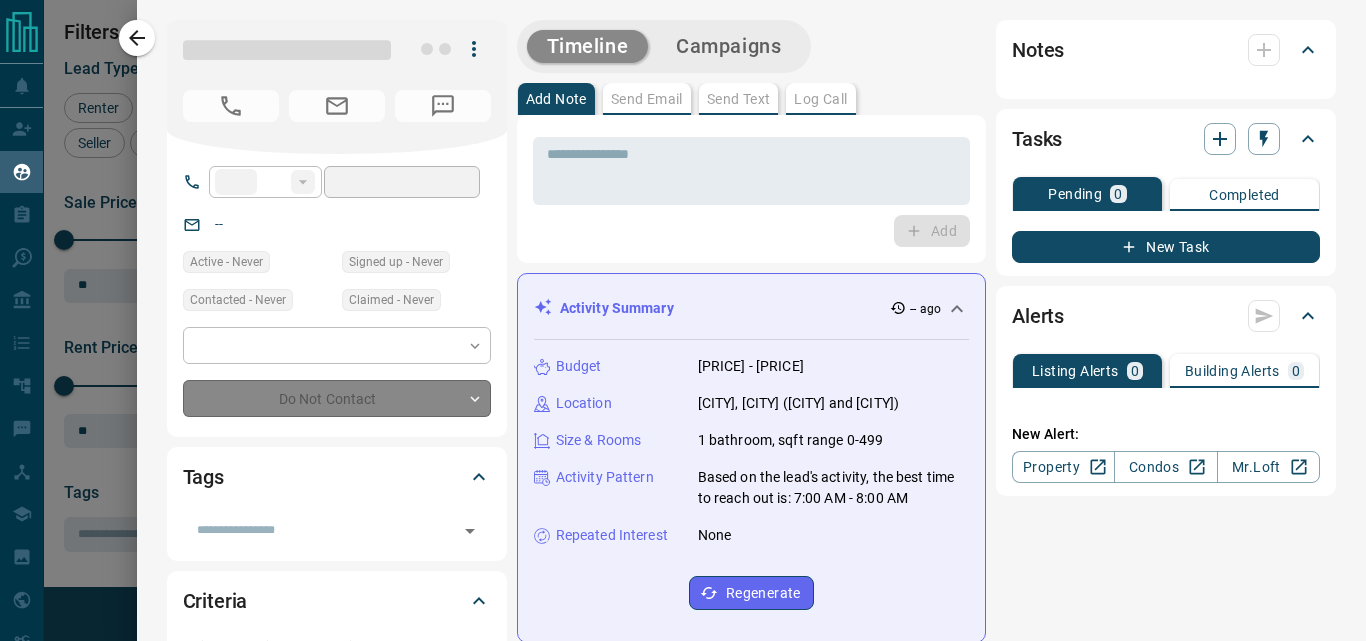 type on "**" 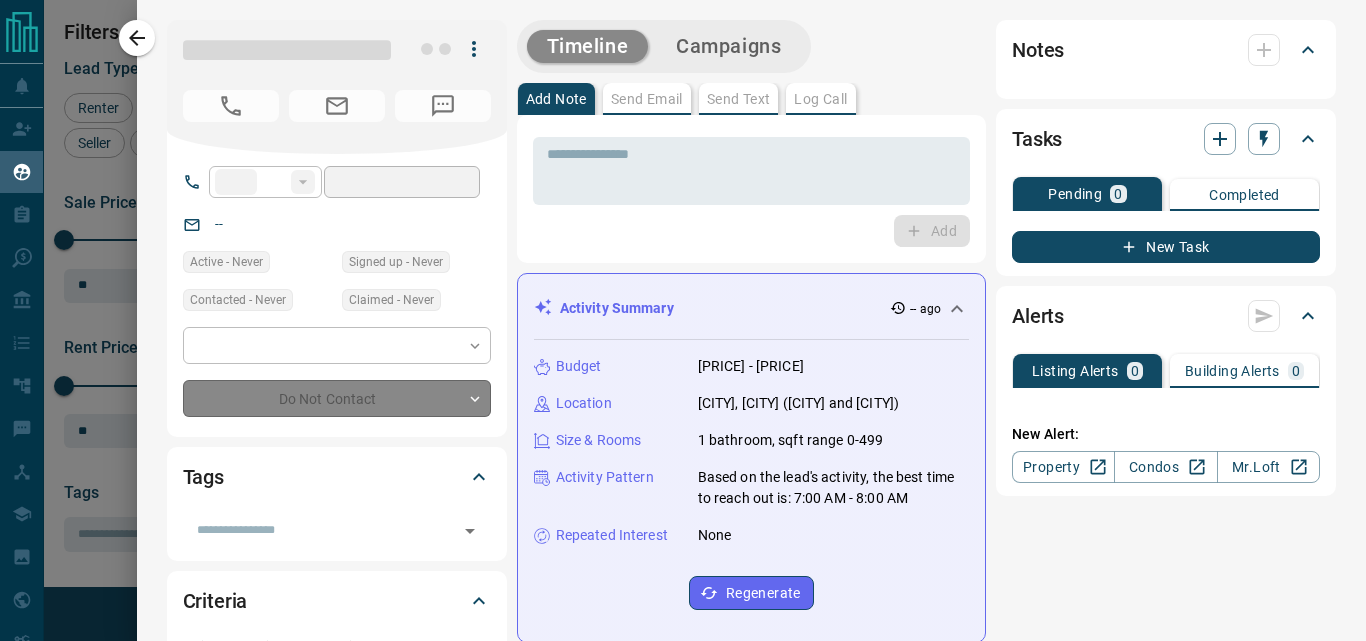 type on "**********" 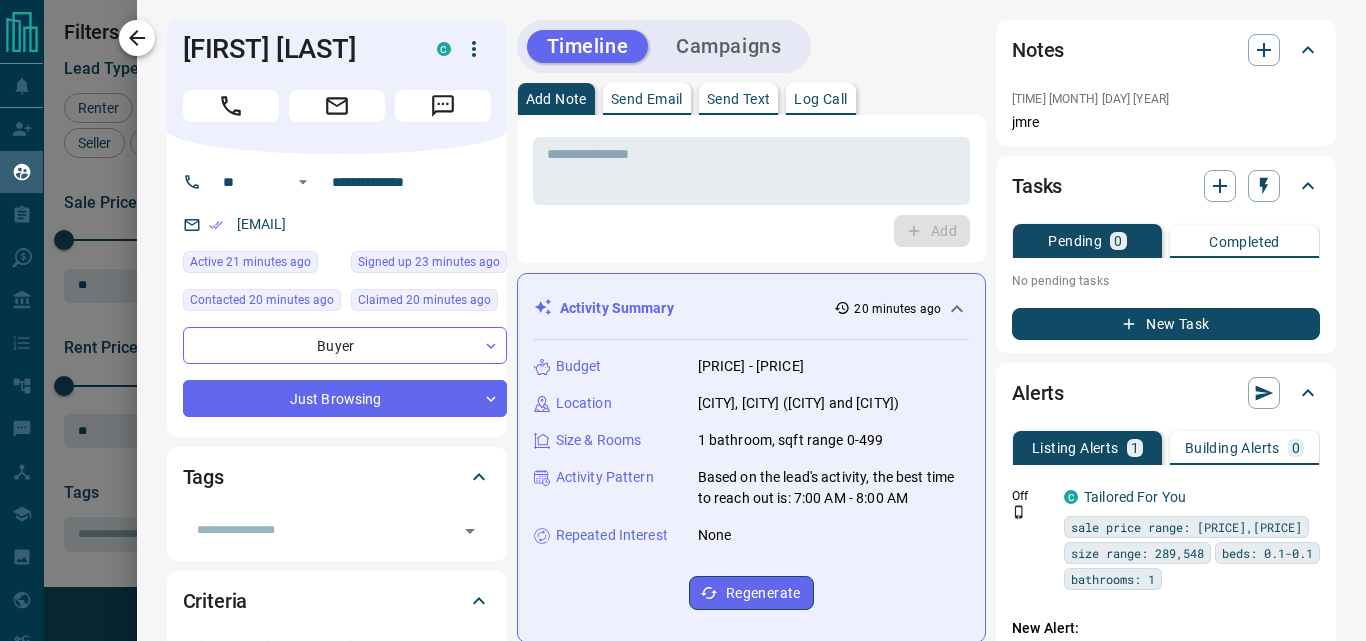 click 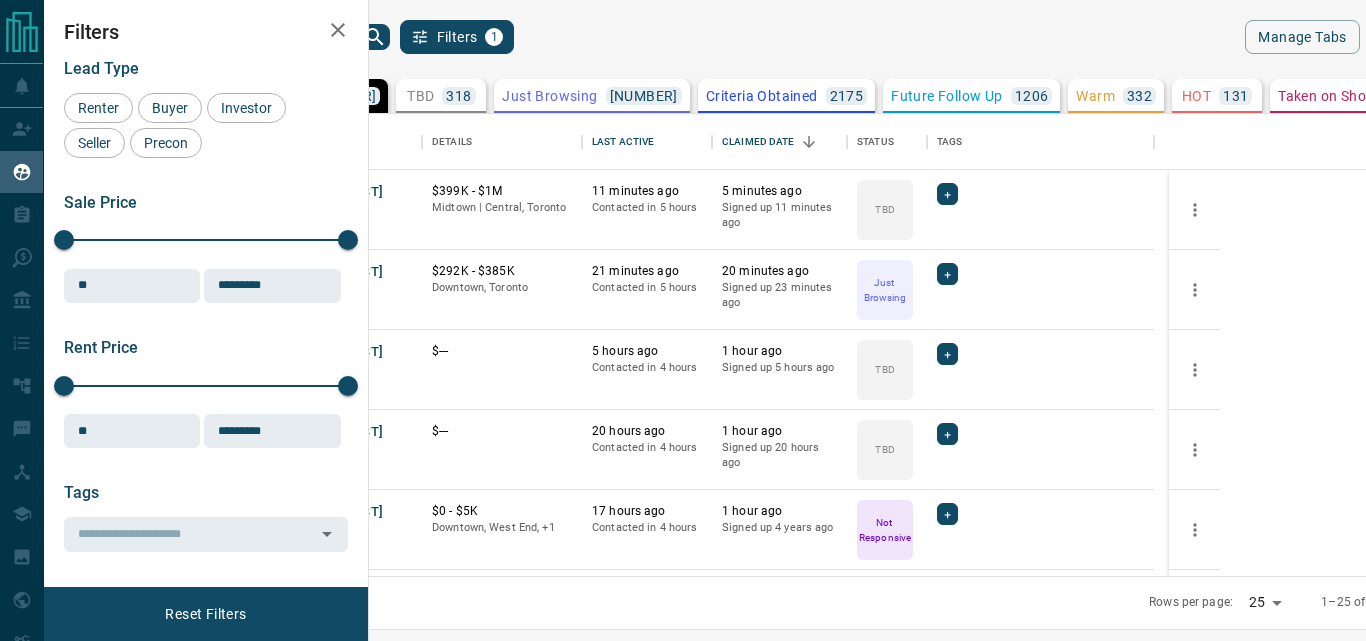 click on "TBD" at bounding box center (420, 96) 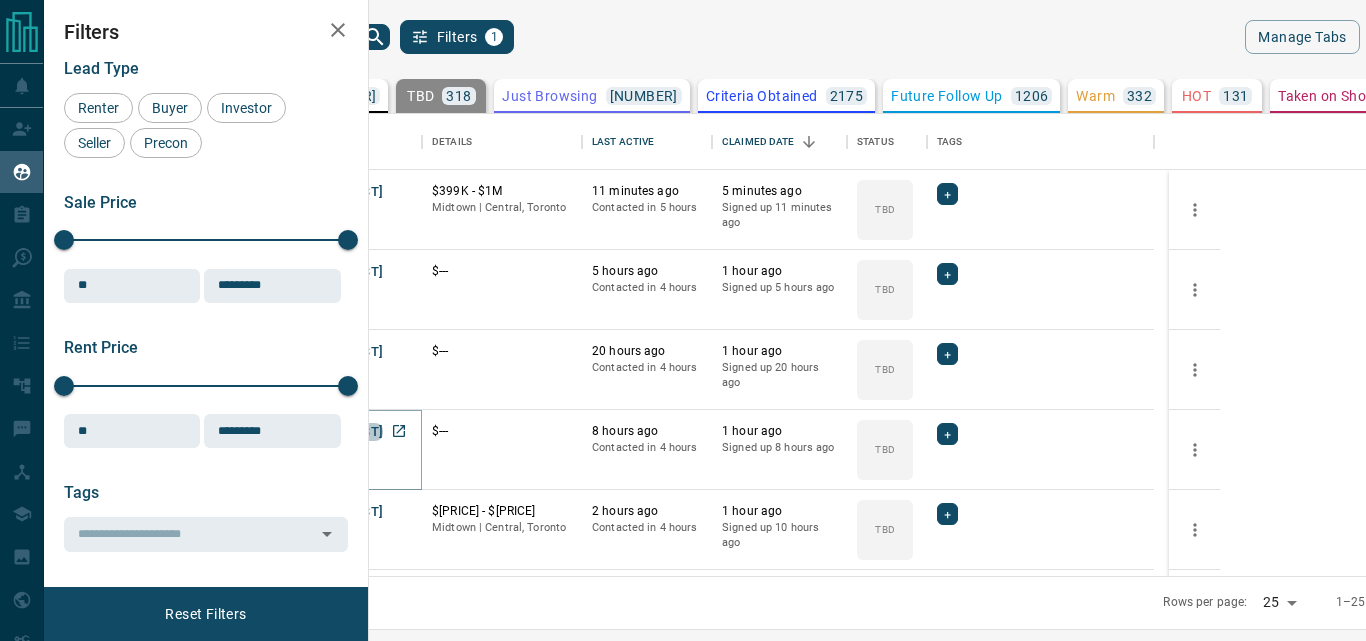 click on "[FIRST] [LAST]" at bounding box center (337, 432) 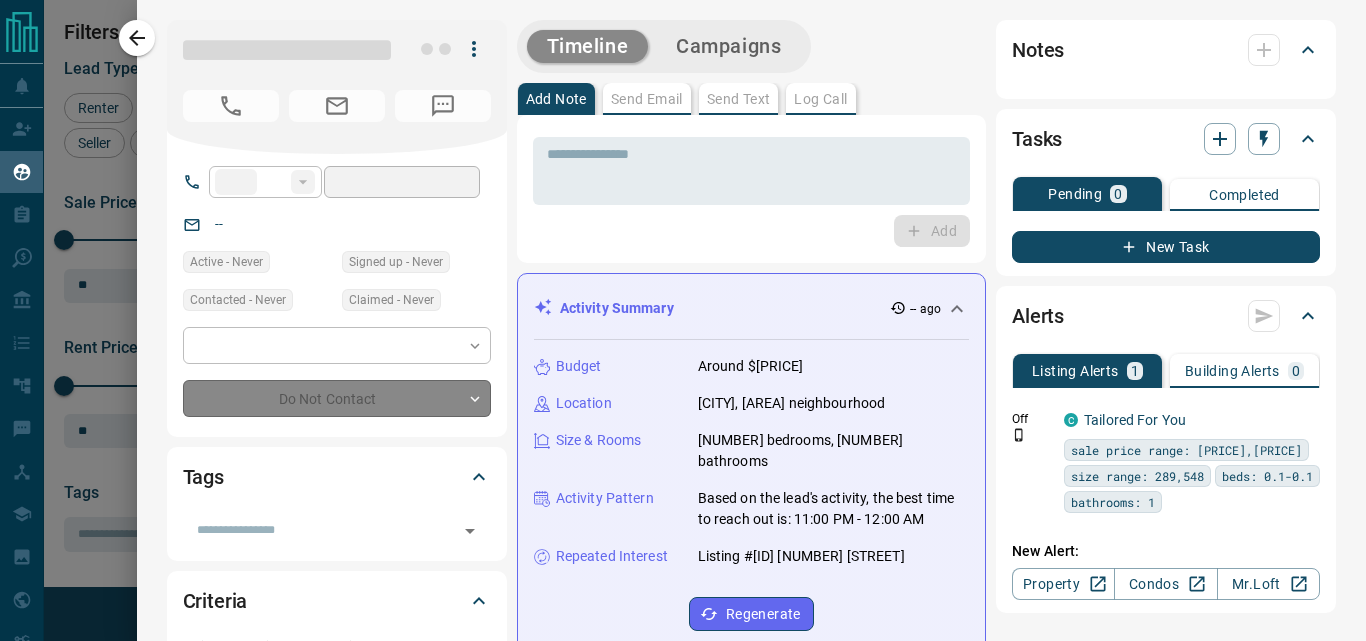 type on "**" 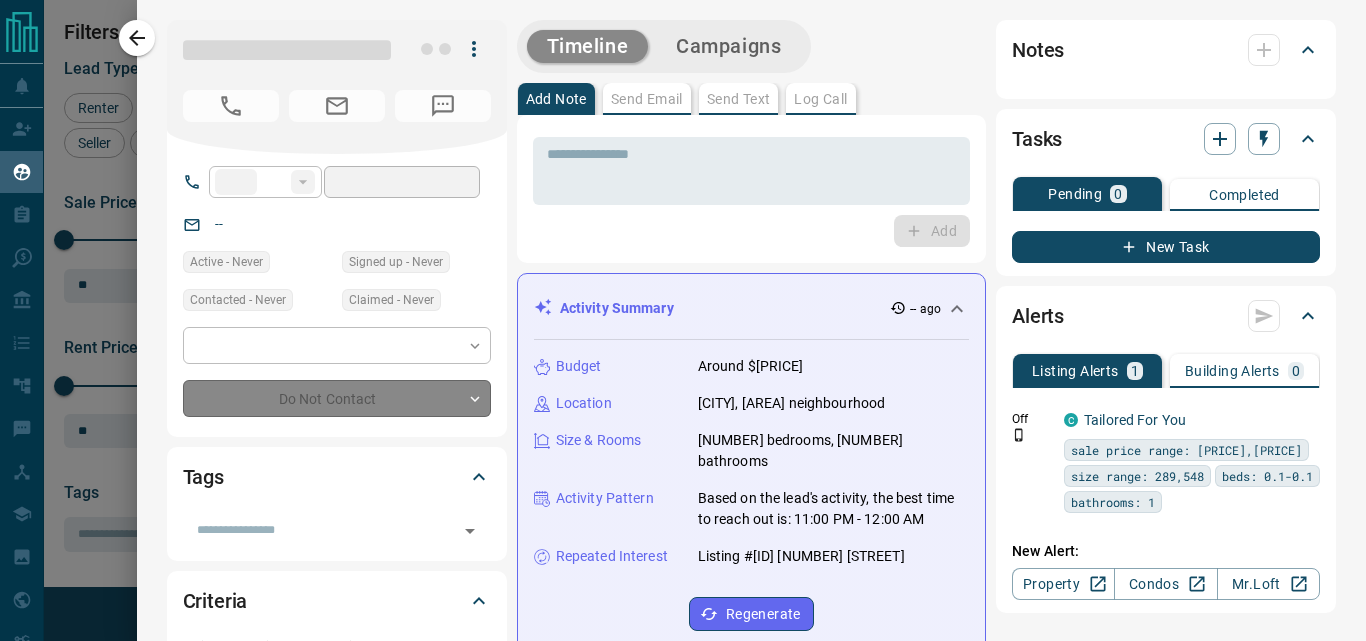 type on "**********" 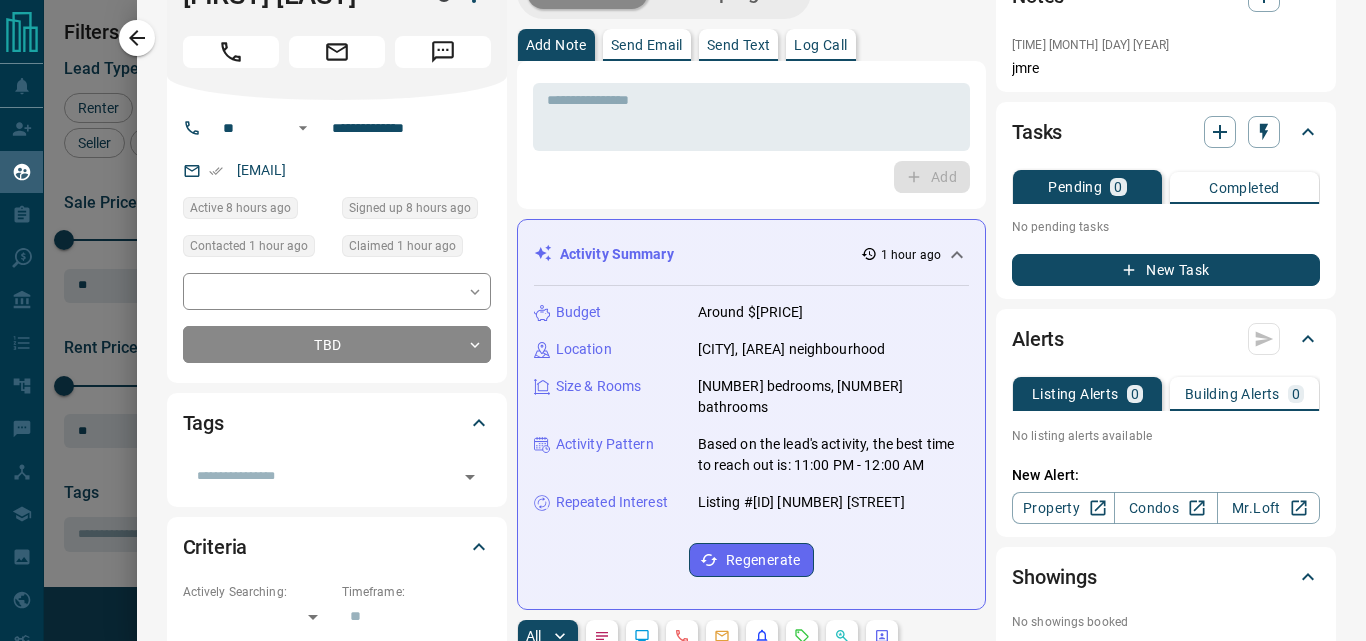 scroll, scrollTop: 0, scrollLeft: 0, axis: both 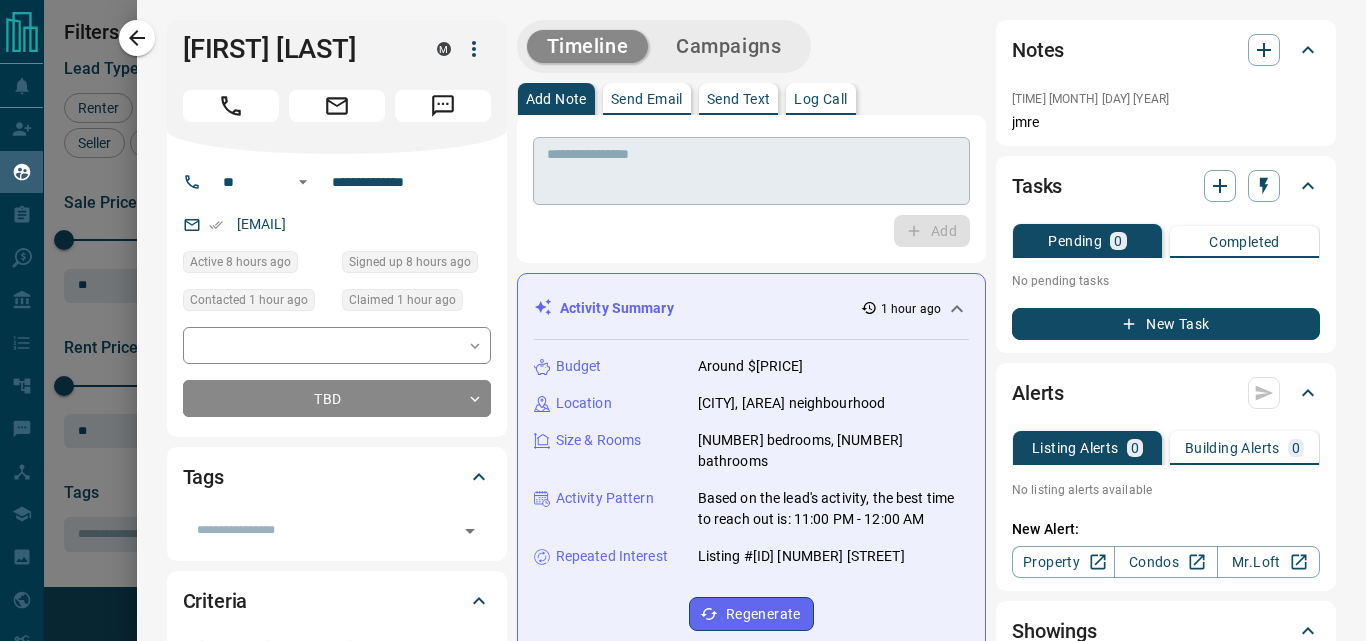 click at bounding box center (751, 171) 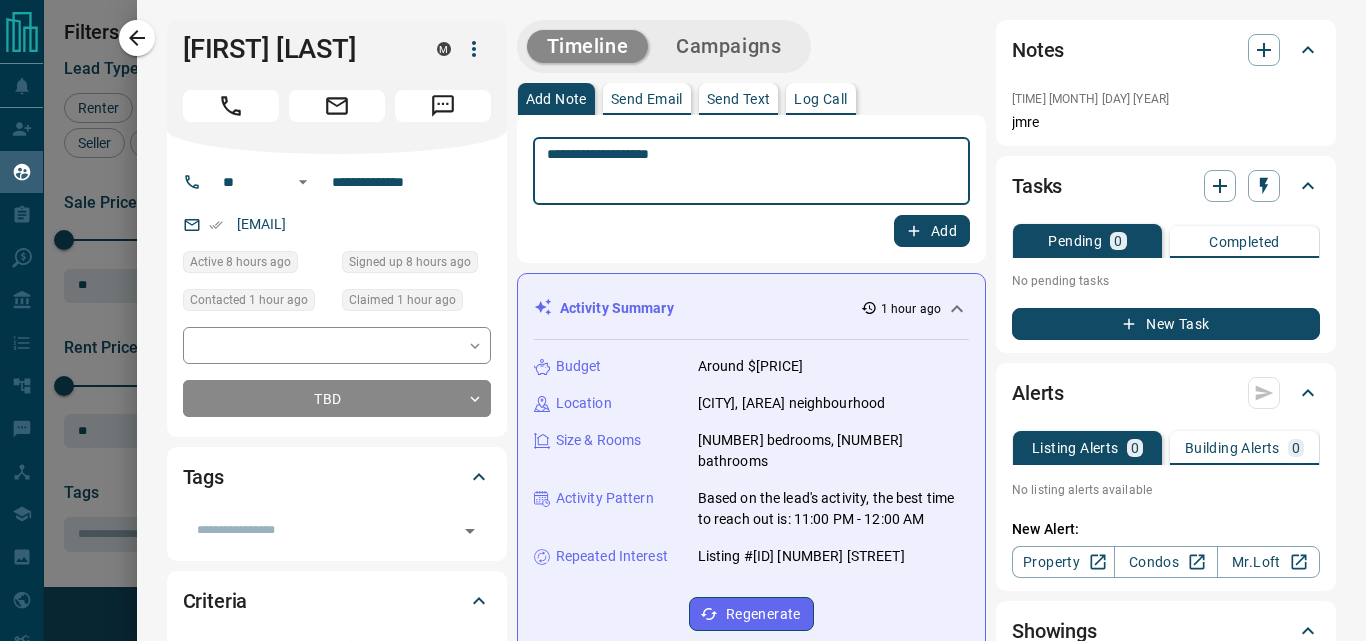 type on "**********" 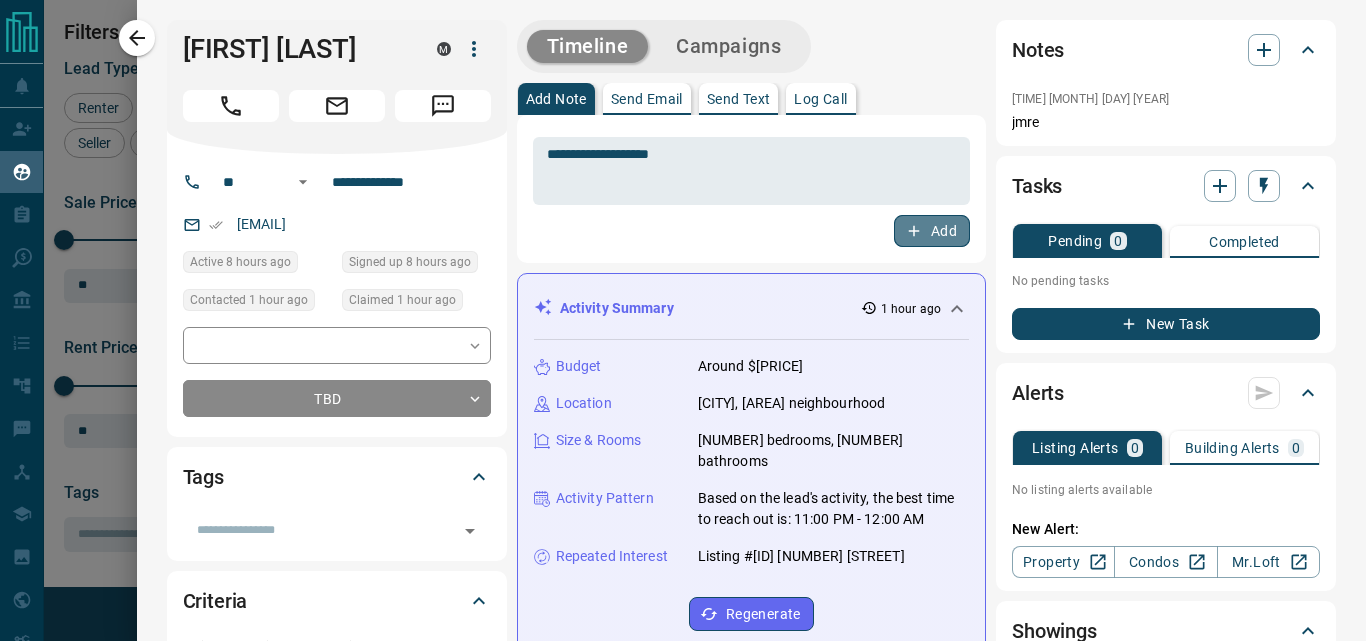 click on "Add" at bounding box center [932, 231] 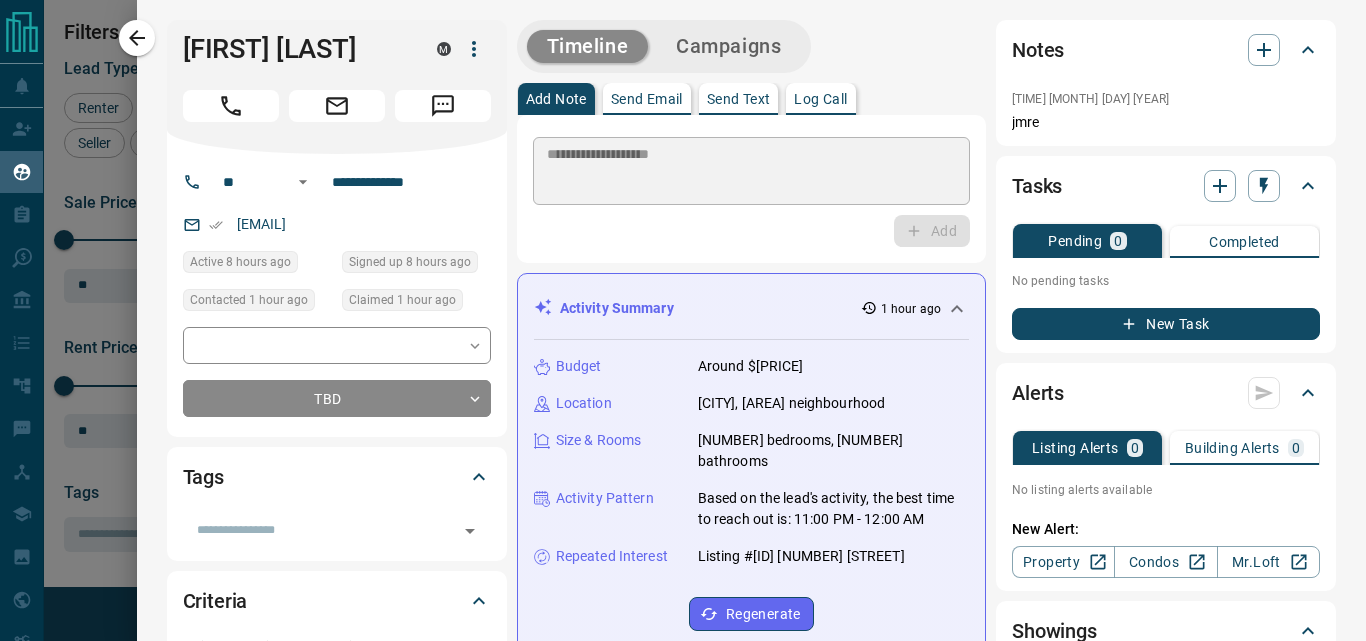 type 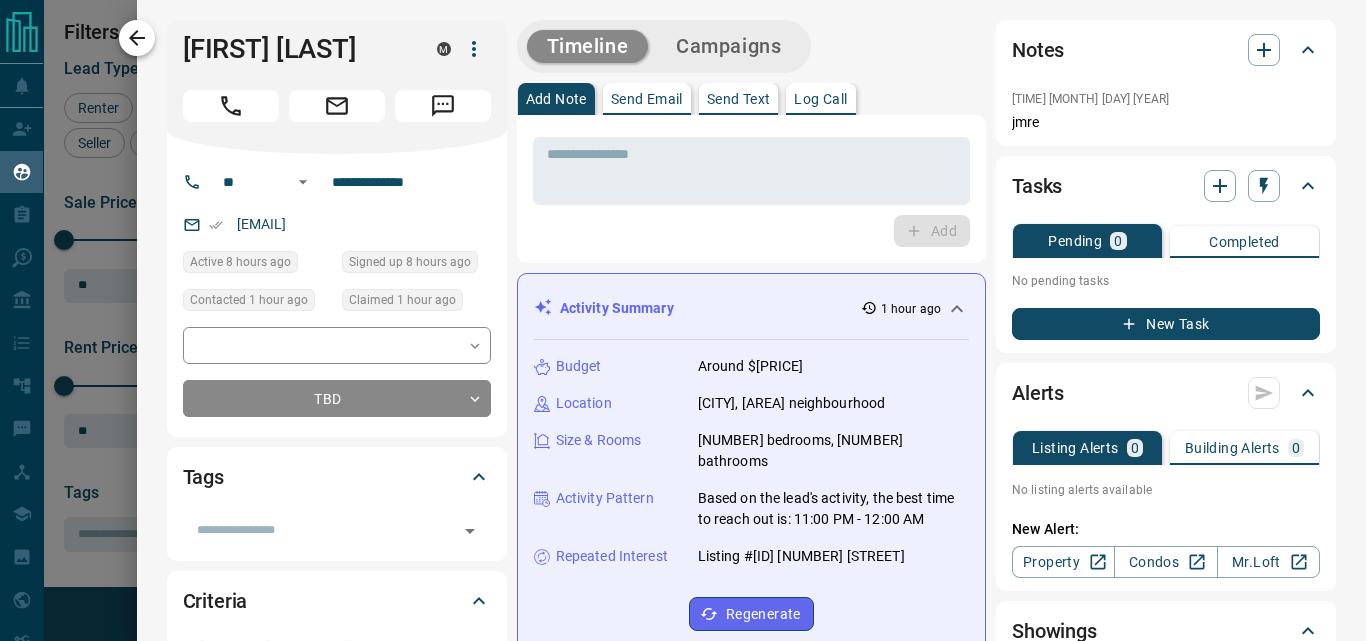 click 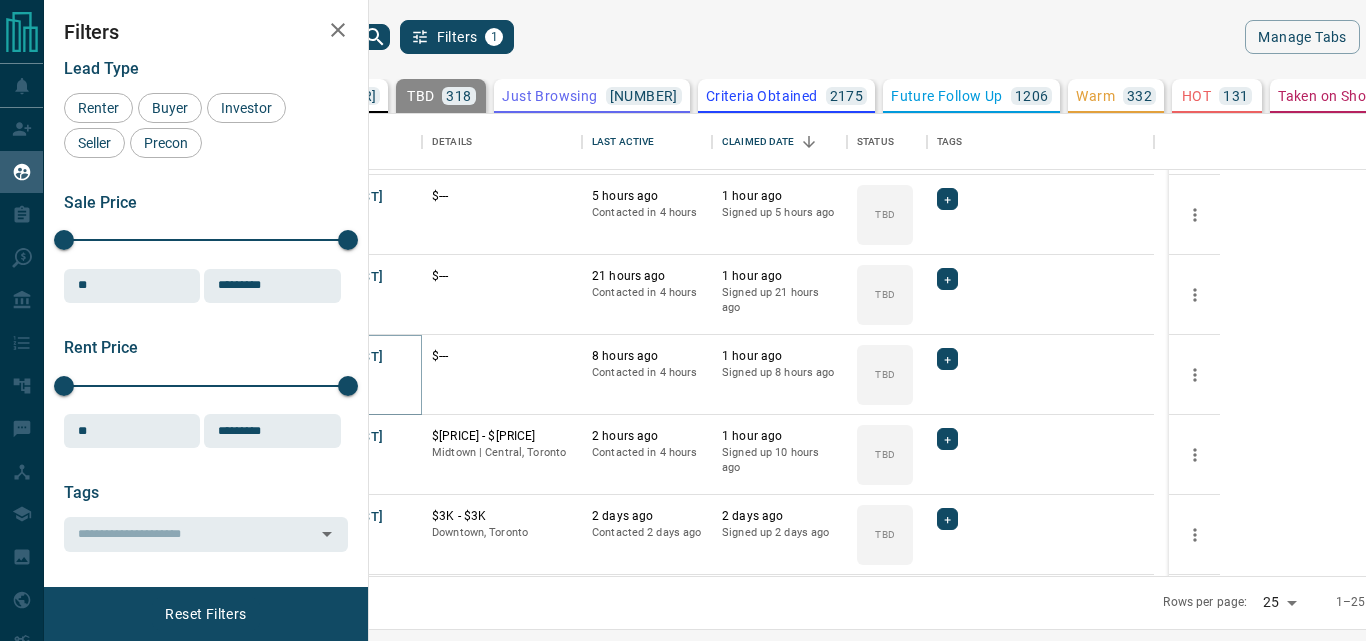 scroll, scrollTop: 300, scrollLeft: 0, axis: vertical 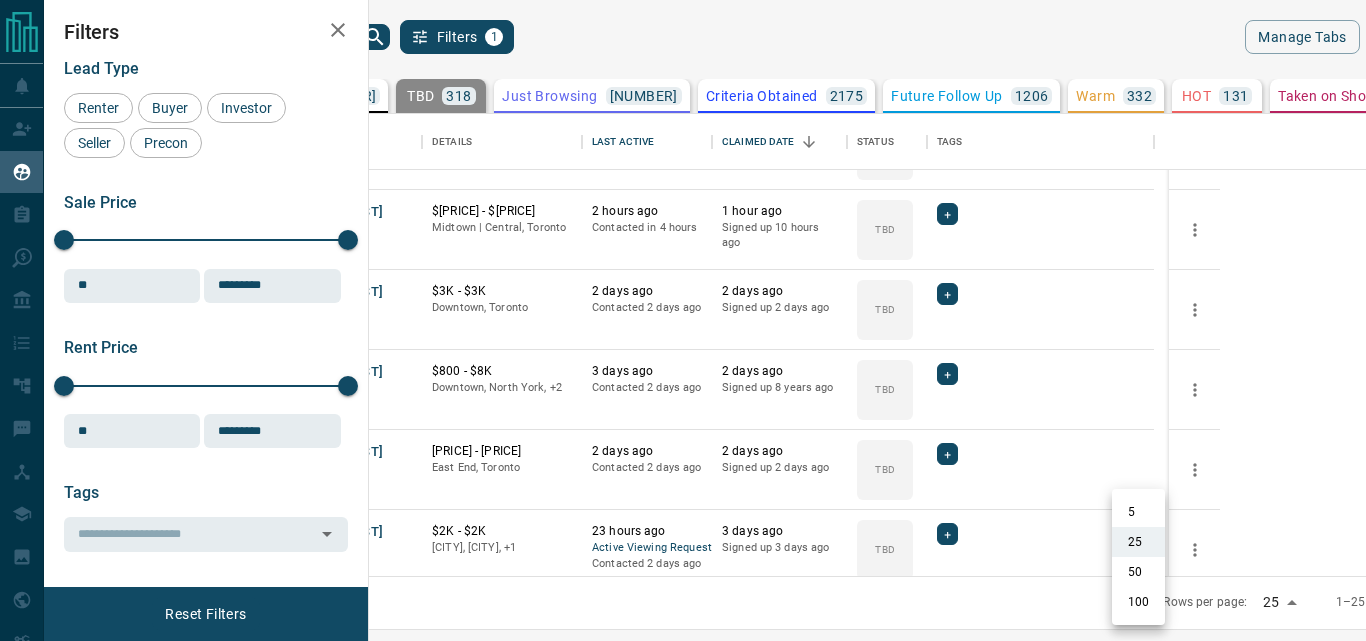 click on "Lead Transfers Claim Leads My Leads Tasks Opportunities Deals Campaigns Automations Messages Broker Bay Training Media Services Agent Resources Precon Worksheet My Team Mobile Apps Disclosure Logout My Leads Filters 1 Manage Tabs New Lead All [NUMBER] TBD [NUMBER] Do Not Contact - Not Responsive [NUMBER] Bogus [NUMBER] Just Browsing [NUMBER] Criteria Obtained [NUMBER] Future Follow Up [NUMBER] Warm [NUMBER] HOT [NUMBER] Taken on Showings [NUMBER] Submitted Offer [NUMBER] Client [NUMBER] Name Details Last Active Claimed Date Status Tags [PERSON] Buyer, Renter M $--- [TIME] ago Contacted in [TIME] ago Signed up [TIME] ago TBD + [PERSON] Buyer, Renter M $--- [TIME] ago Contacted in [TIME] ago Signed up [TIME] ago TBD + [PERSON] Buyer, Renter M $--- [TIME] ago Contacted in [TIME] ago Signed up [TIME] ago TBD + [PERSON] Buyer C $[PRICE] - $[PRICE] [NEIGHBORHOOD] | [AREA], [CITY] [TIME] ago Contacted in [TIME] ago Signed up [TIME] ago TBD + [PERSON] Smith Buyer C $[PRICE] - $[PRICE] [CITY], [CITY] [TIME] ago Contacted [TIME] ago TBD + C +" at bounding box center (683, 308) 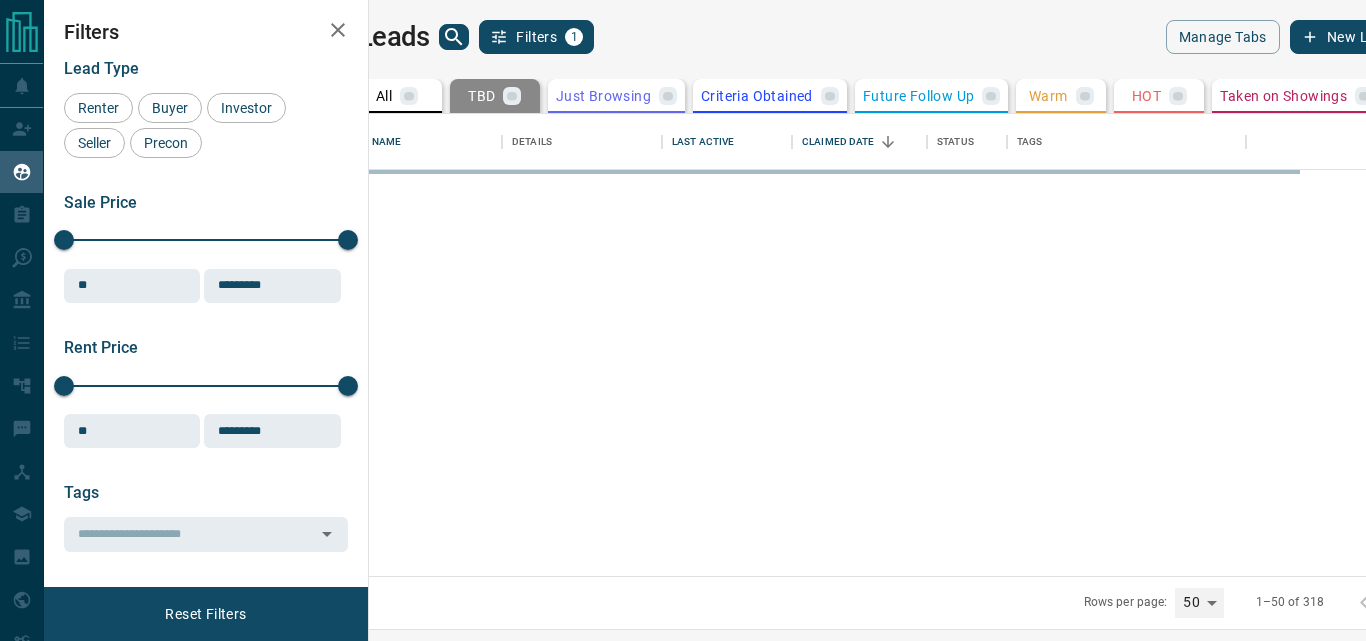 scroll, scrollTop: 0, scrollLeft: 0, axis: both 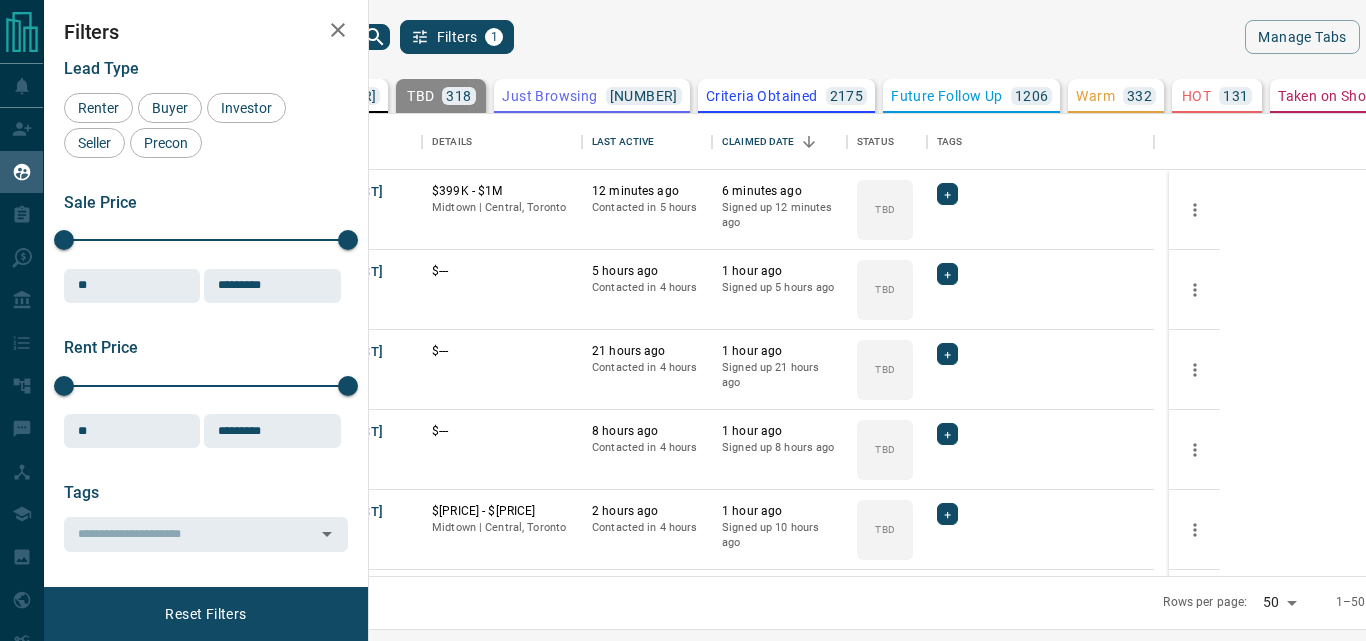 click on "Lead Transfers Claim Leads My Leads Tasks Opportunities Deals Campaigns Automations Messages Broker Bay Training Media Services Agent Resources Precon Worksheet My Team Mobile Apps Disclosure Logout My Leads Filters 1 Manage Tabs New Lead All [NUMBER] TBD [NUMBER] Do Not Contact - Not Responsive [NUMBER] Bogus [NUMBER] Just Browsing [NUMBER] Criteria Obtained [NUMBER] Future Follow Up [NUMBER] Warm [NUMBER] HOT [NUMBER] Taken on Showings [NUMBER] Submitted Offer [NUMBER] Client [NUMBER] Name Details Last Active Claimed Date Status Tags [PERSON] Buyer C $[PRICE] - $[PRICE] [NEIGHBORHOOD] | [AREA], [CITY] [TIME] ago Contacted in [TIME] ago Signed up [TIME] ago TBD + [PERSON] Buyer, Renter M $--- [TIME] ago Contacted in [TIME] ago Signed up [TIME] ago TBD + [PERSON] Buyer, Renter M $--- [TIME] ago Contacted in [TIME] ago Signed up [TIME] ago TBD + [PERSON] Buyer C $[PRICE] - $[PRICE] [NEIGHBORHOOD] | [AREA], [CITY] [TIME] ago [TIME] ago TBD" at bounding box center [683, 308] 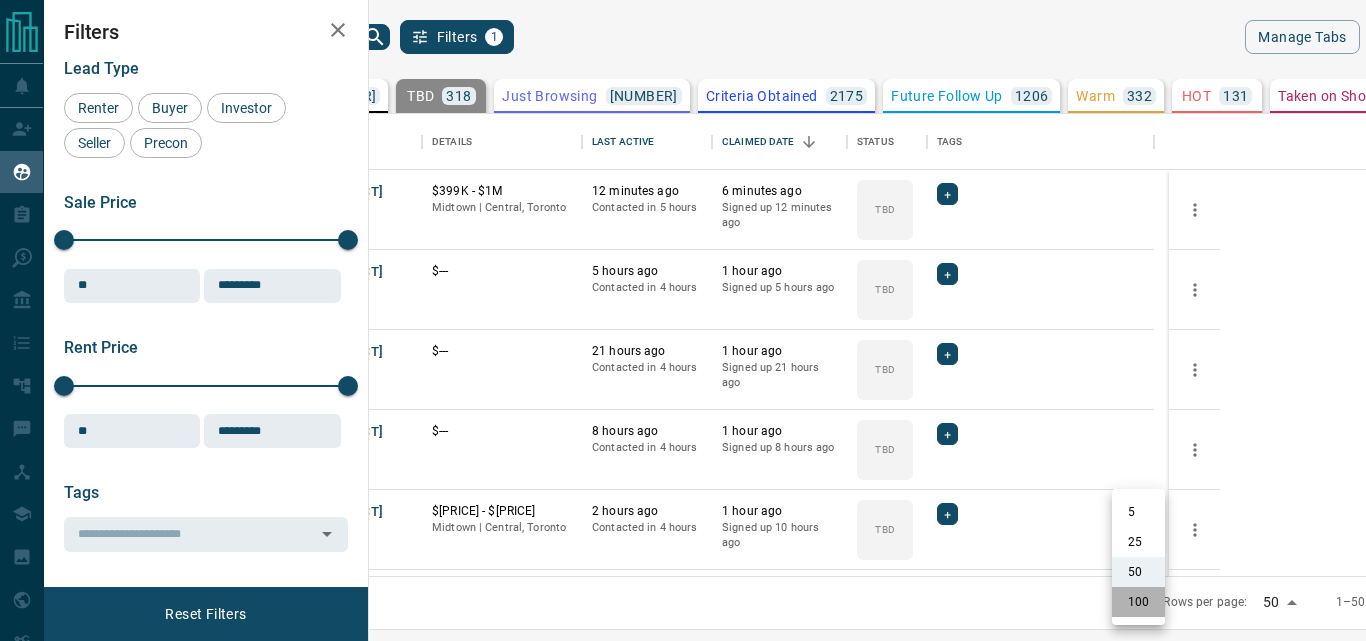 click on "100" at bounding box center (1138, 602) 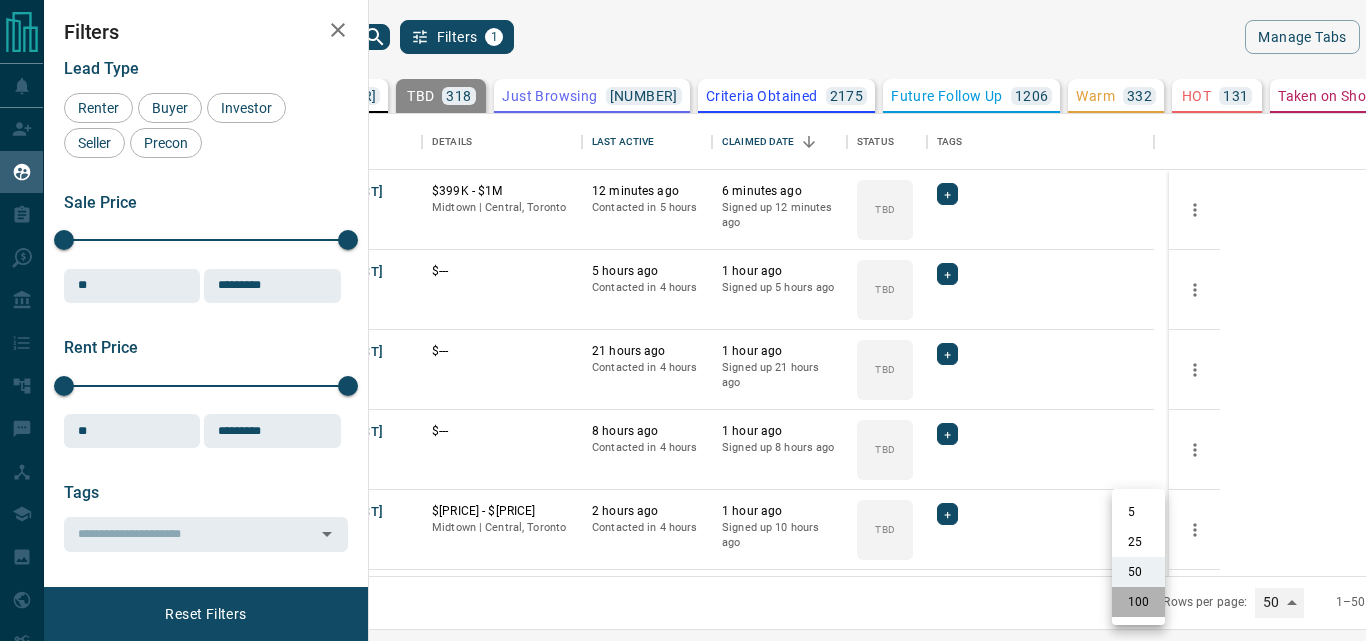 type on "***" 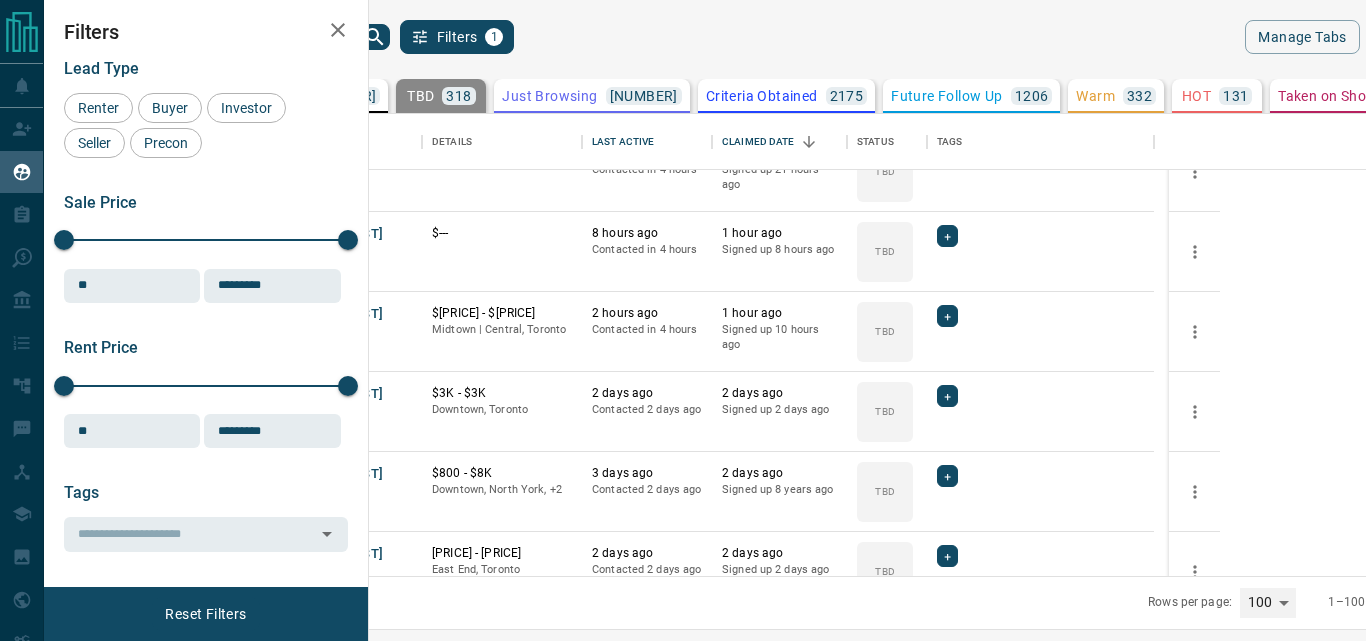 scroll, scrollTop: 200, scrollLeft: 0, axis: vertical 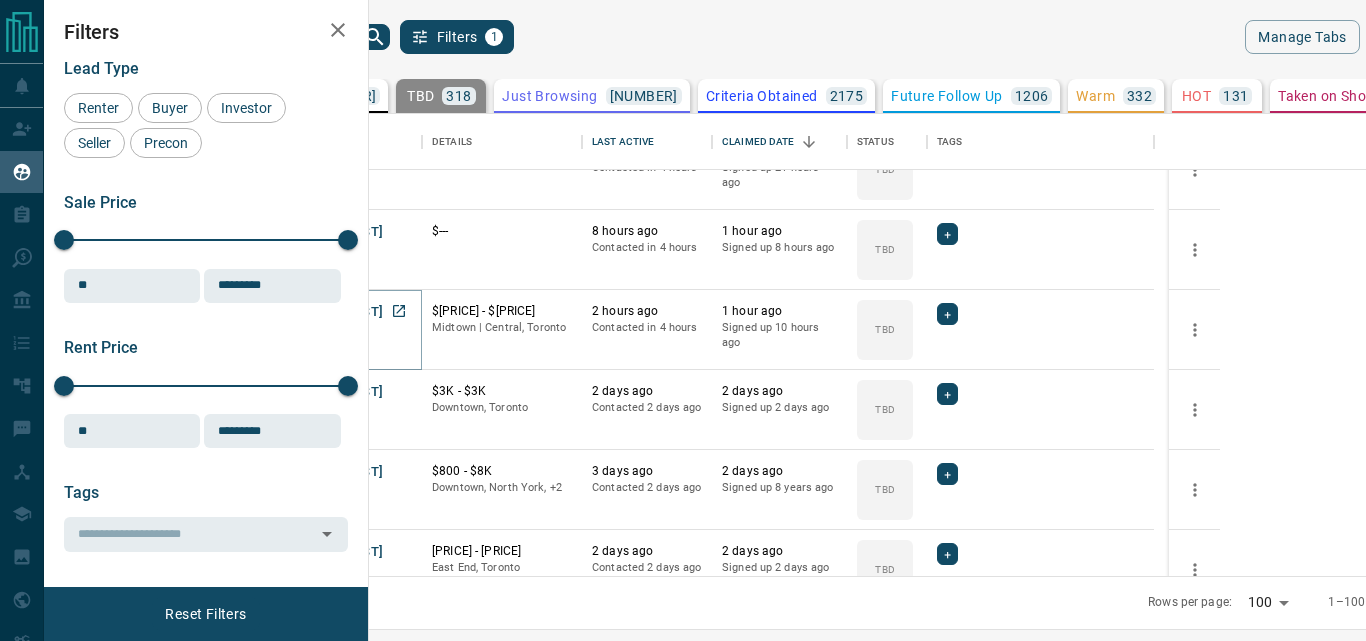 click on "[FIRST] [LAST]" at bounding box center (337, 312) 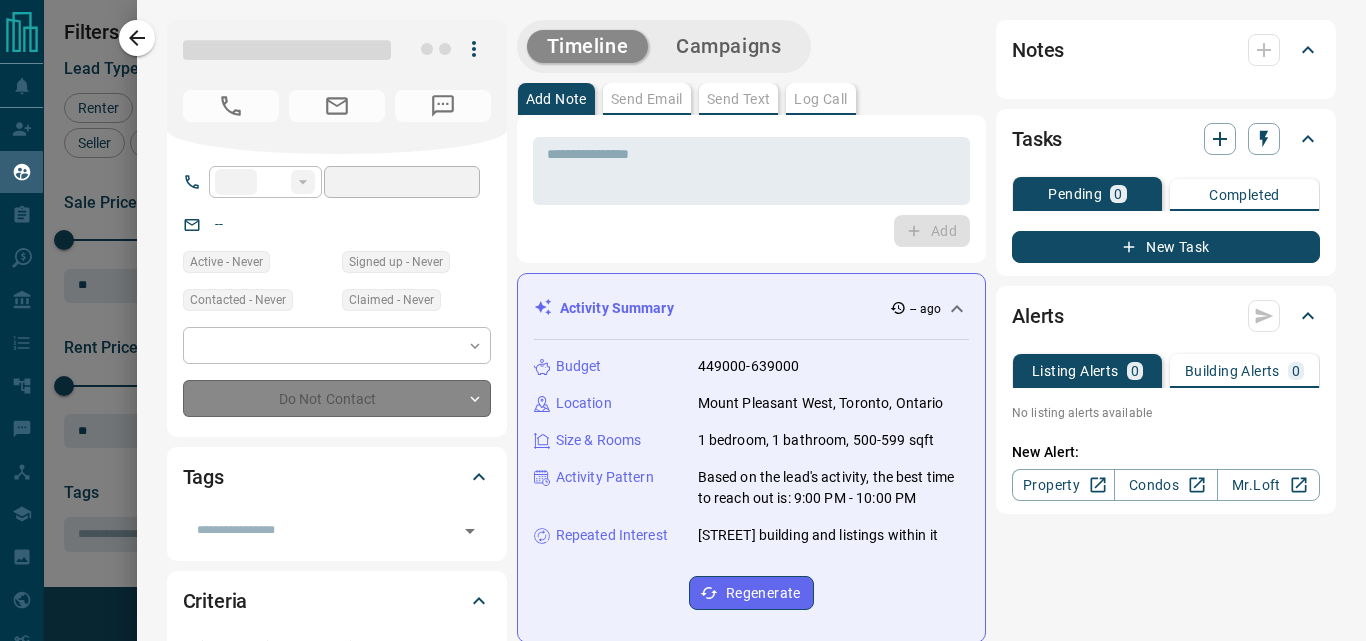 type on "**" 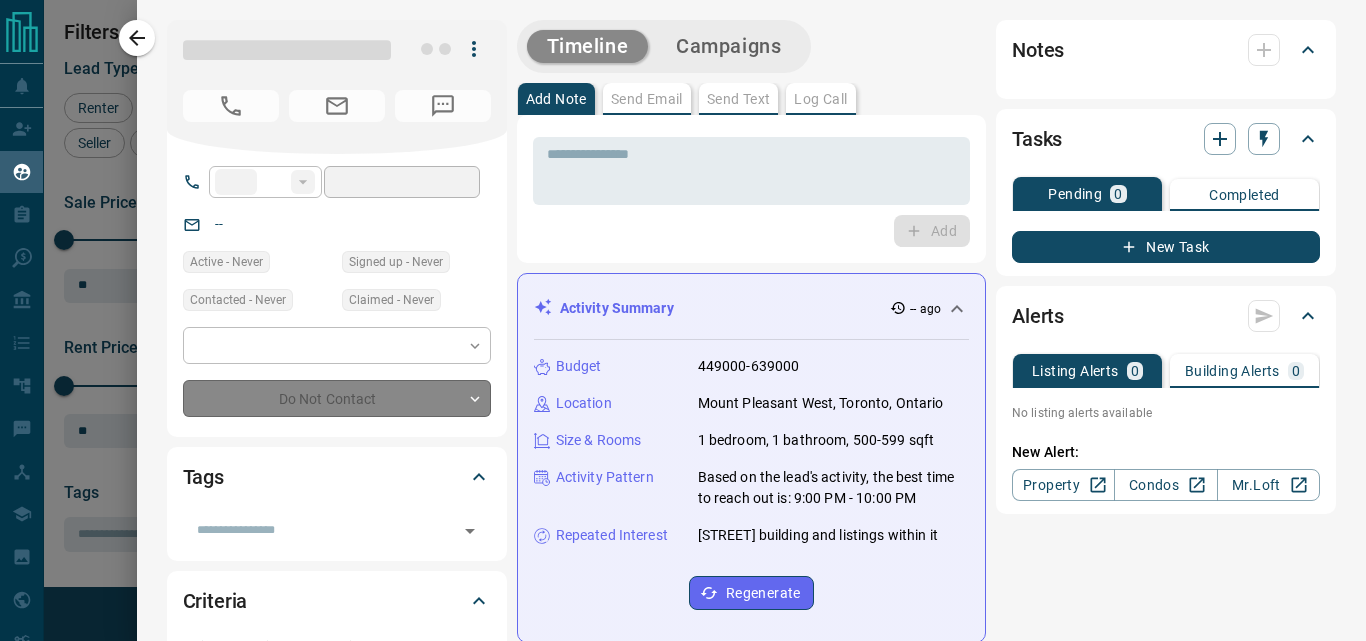type on "**********" 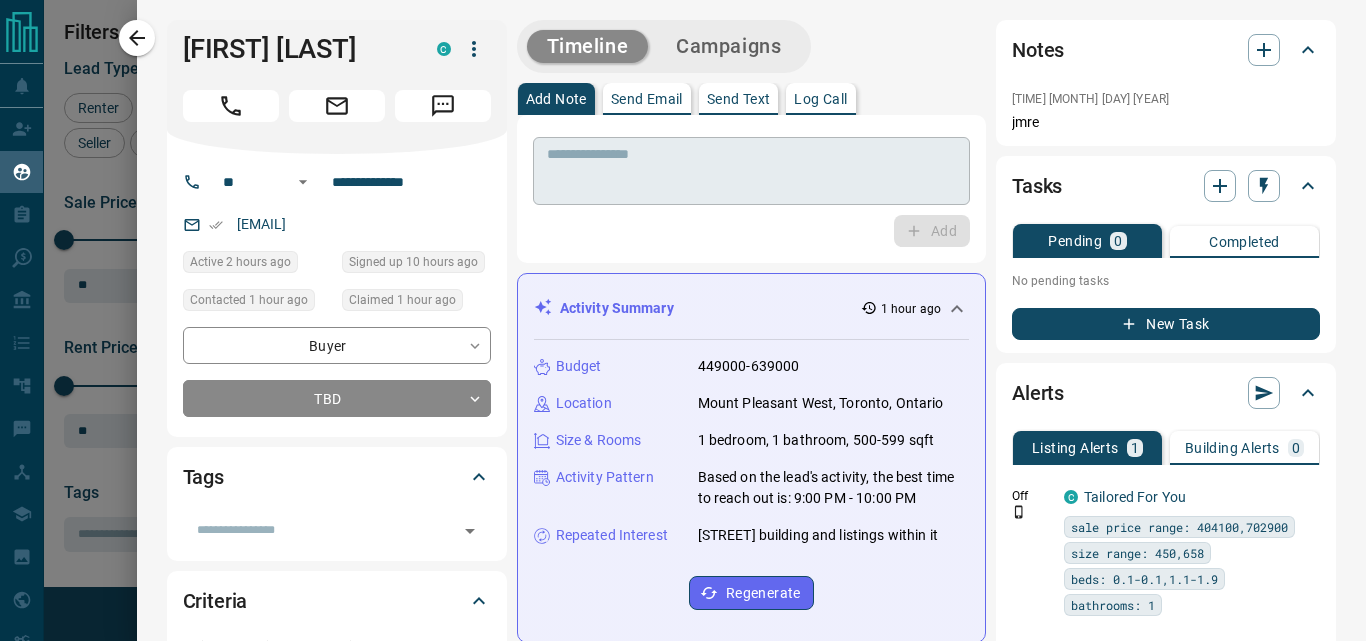 click at bounding box center [751, 171] 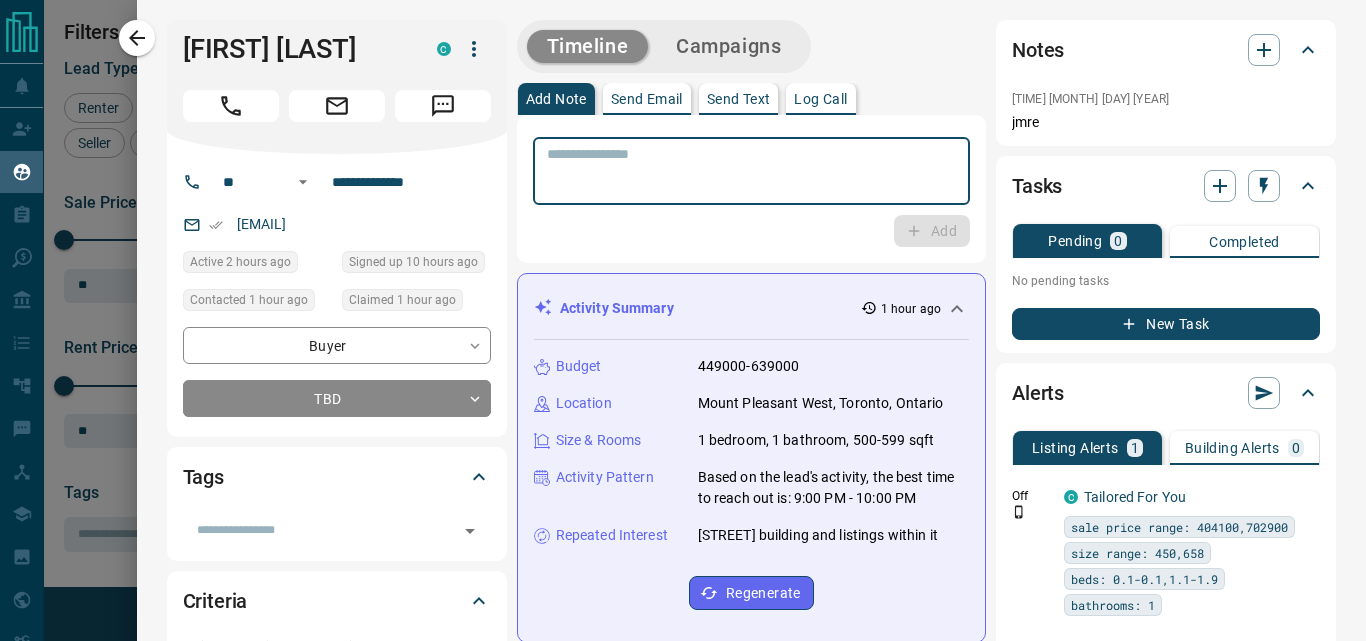 click at bounding box center (751, 171) 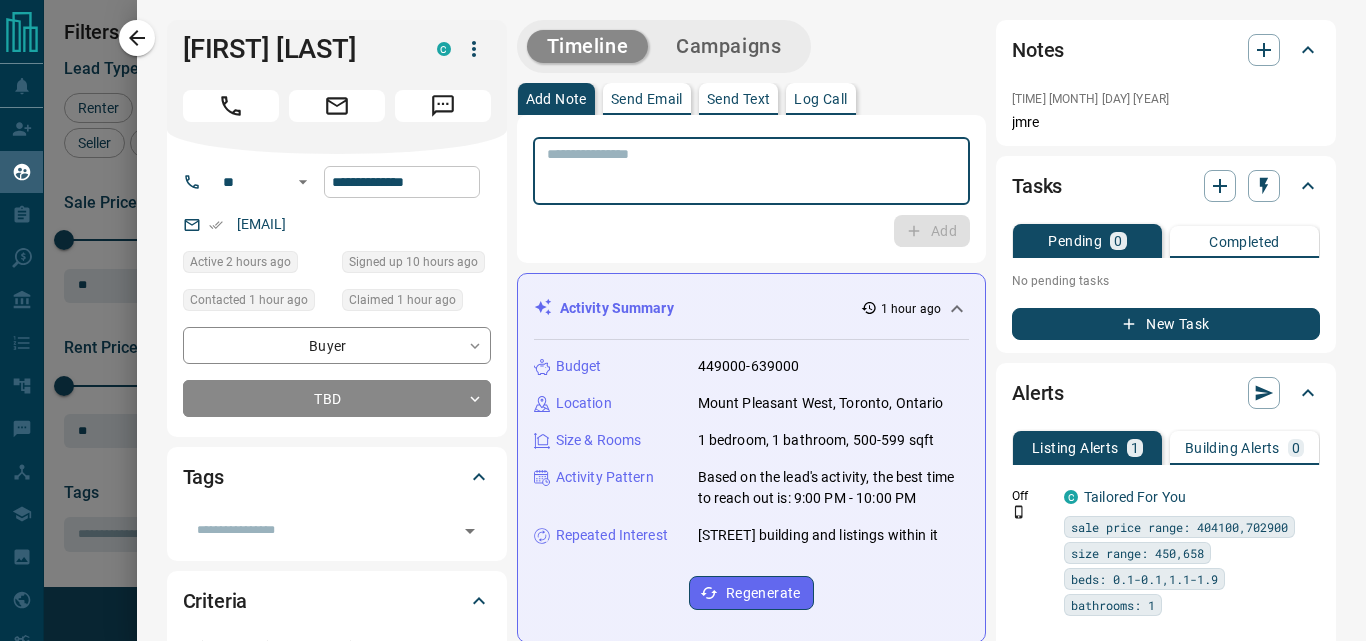 click on "**********" at bounding box center (402, 182) 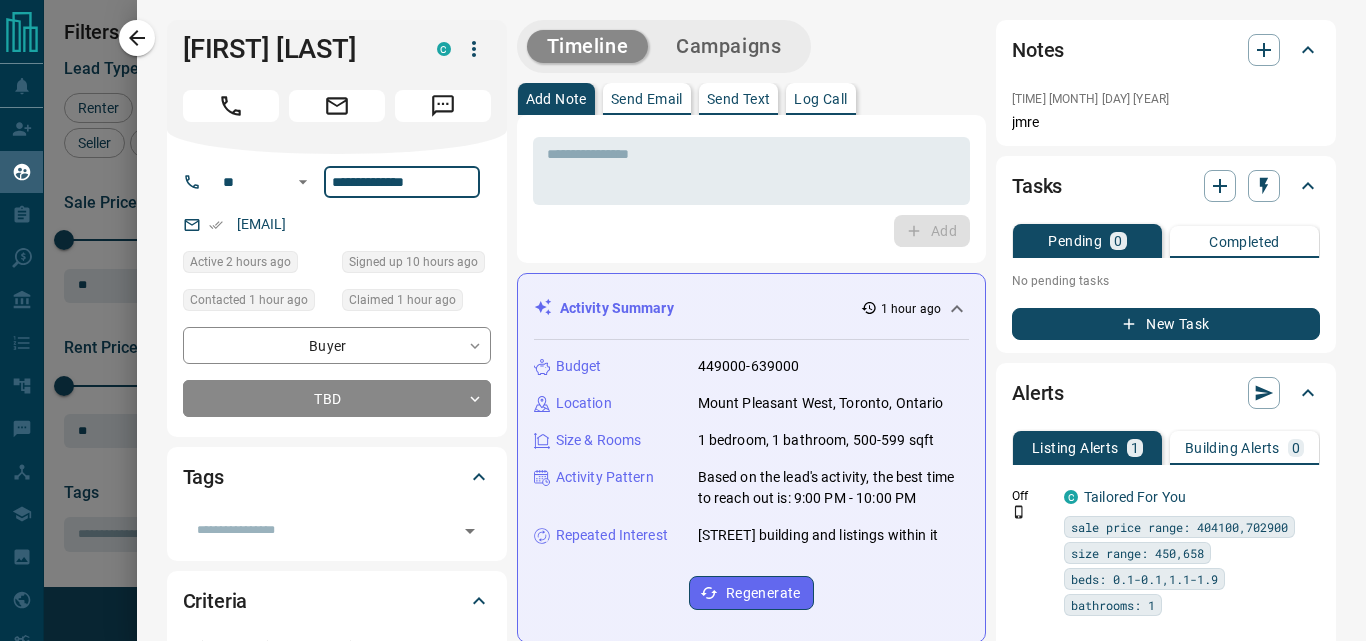 click on "**********" at bounding box center (402, 182) 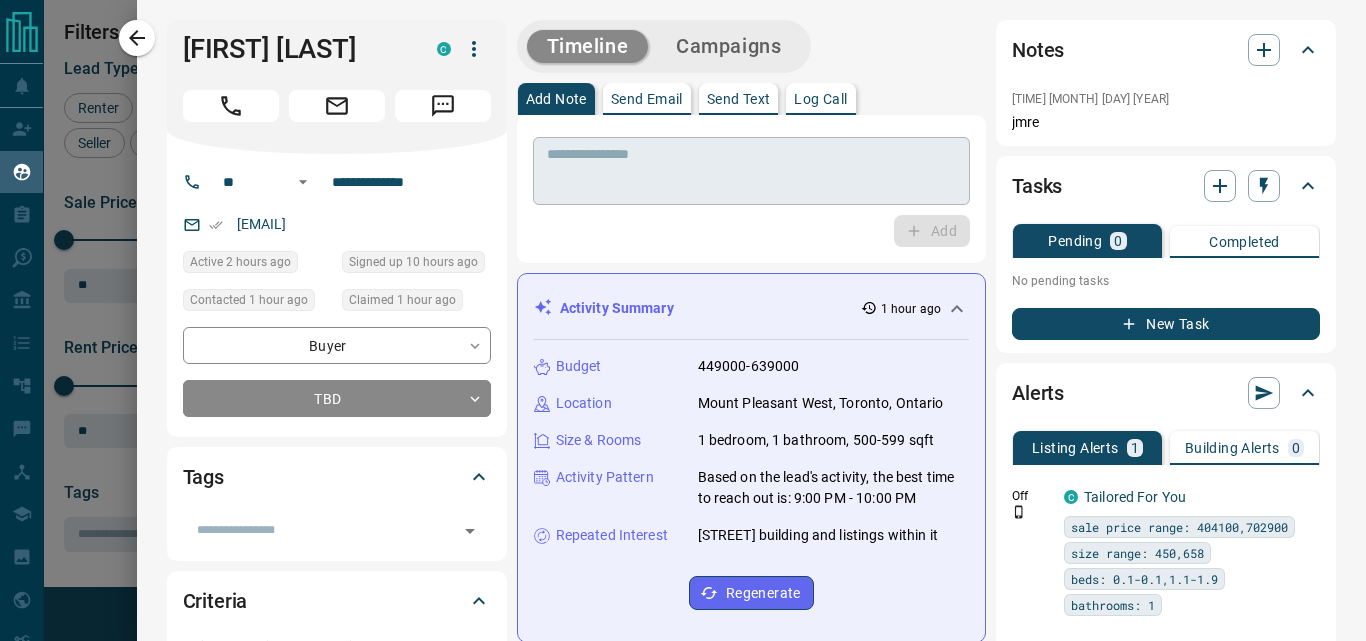 click at bounding box center (751, 171) 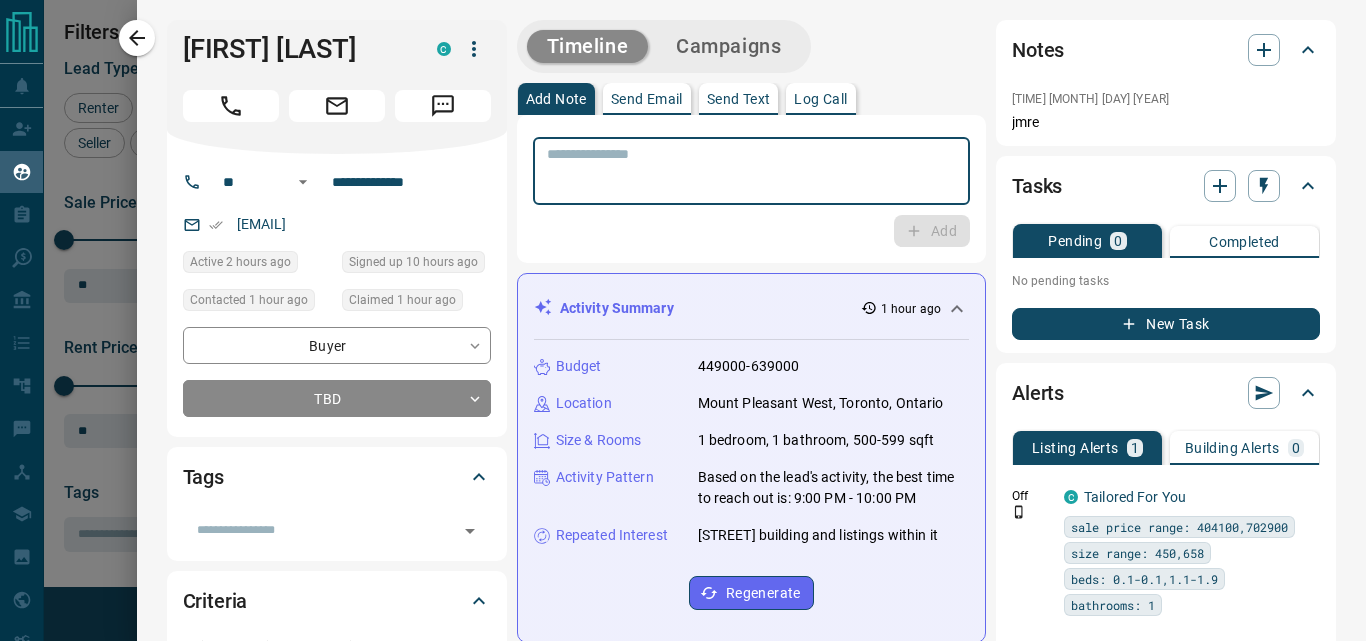 click at bounding box center (751, 171) 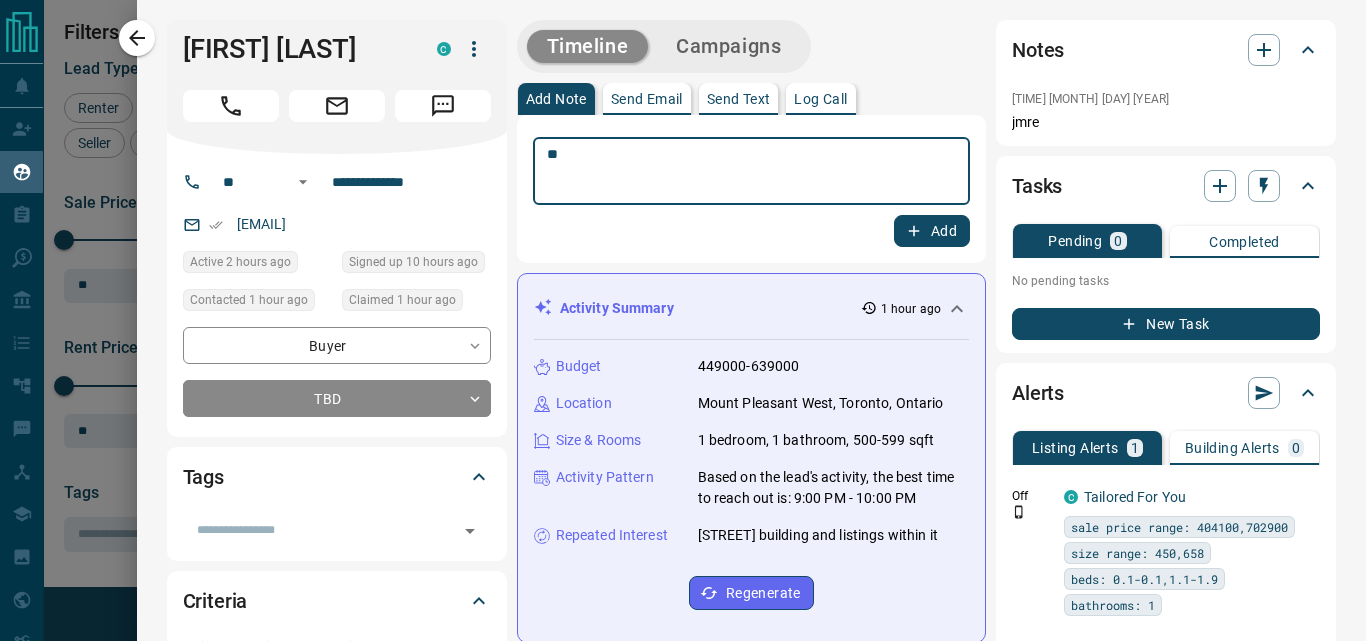 type on "**" 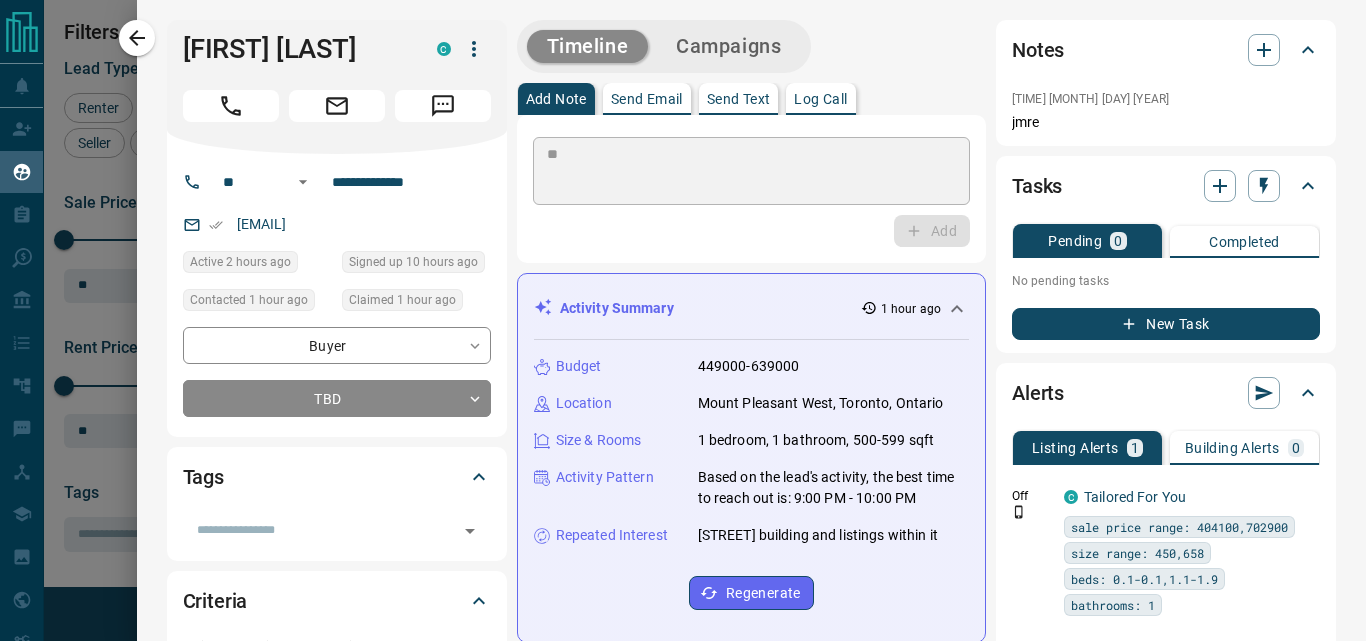 type 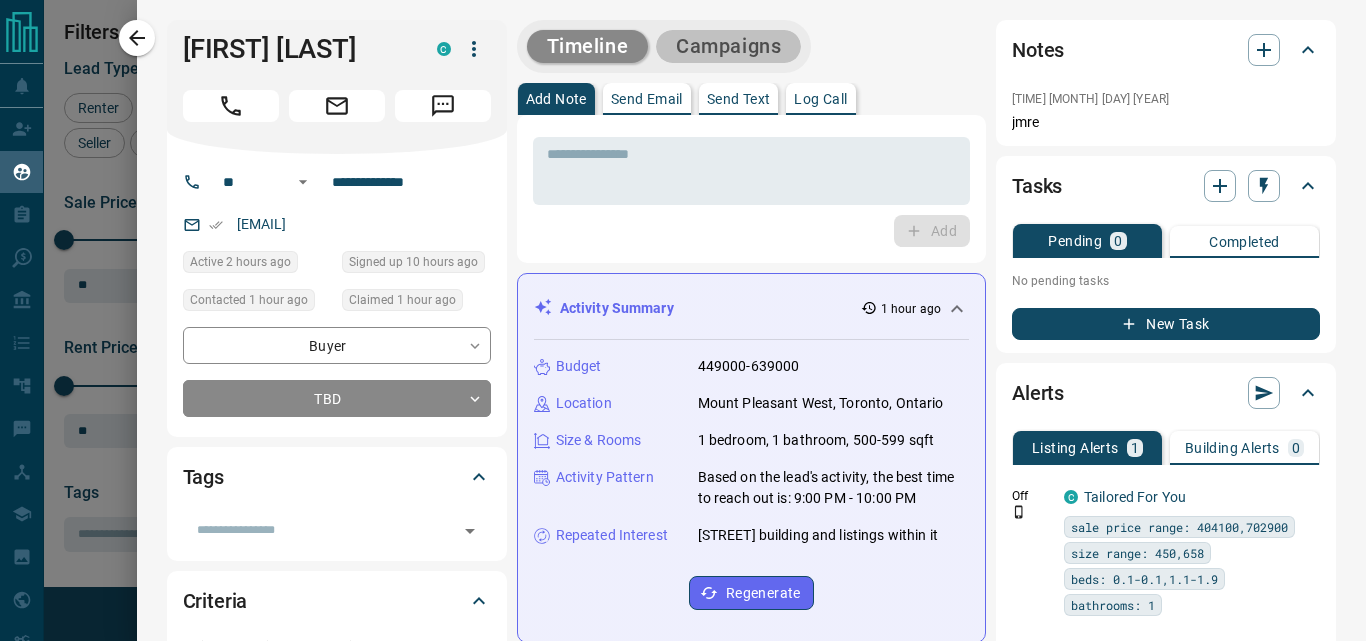 click on "Campaigns" at bounding box center [728, 46] 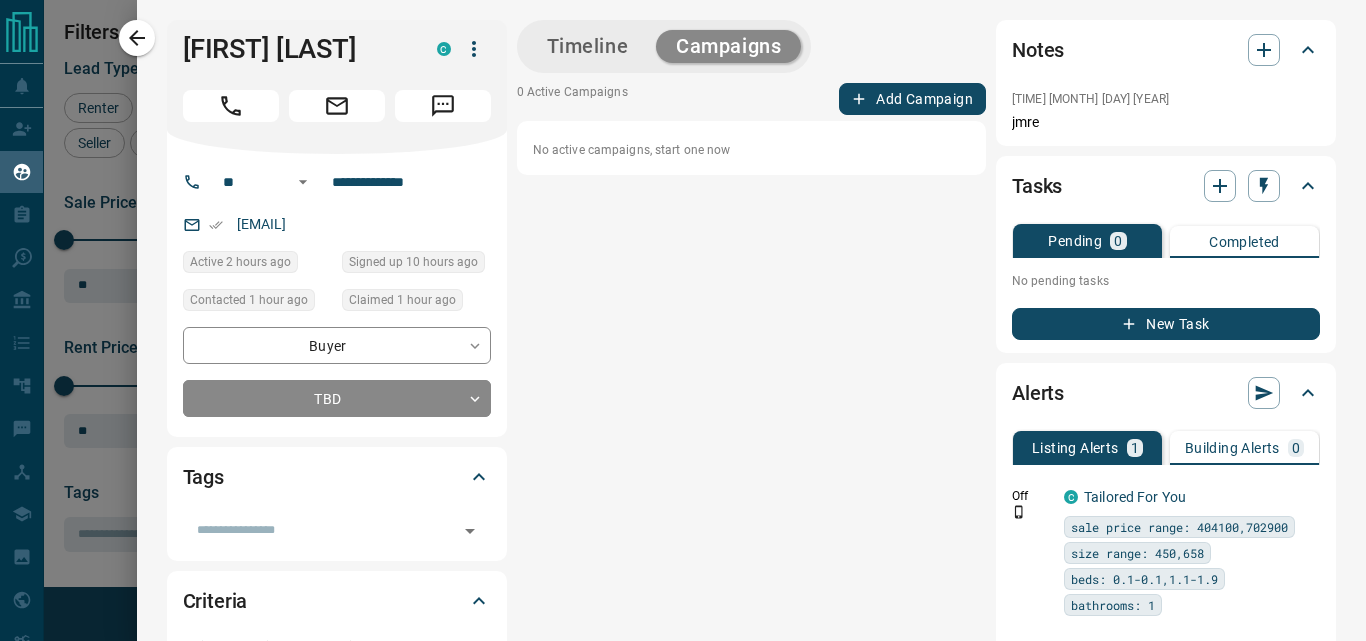 click on "Add Campaign" at bounding box center (912, 99) 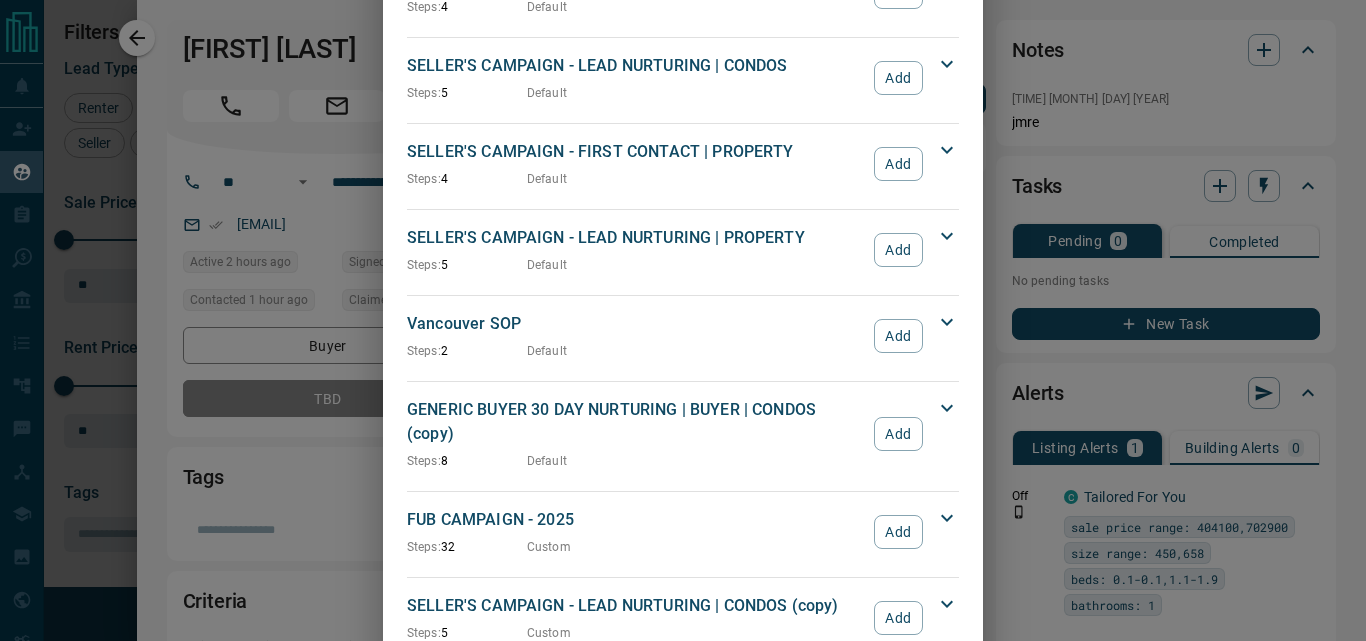 scroll, scrollTop: 1900, scrollLeft: 0, axis: vertical 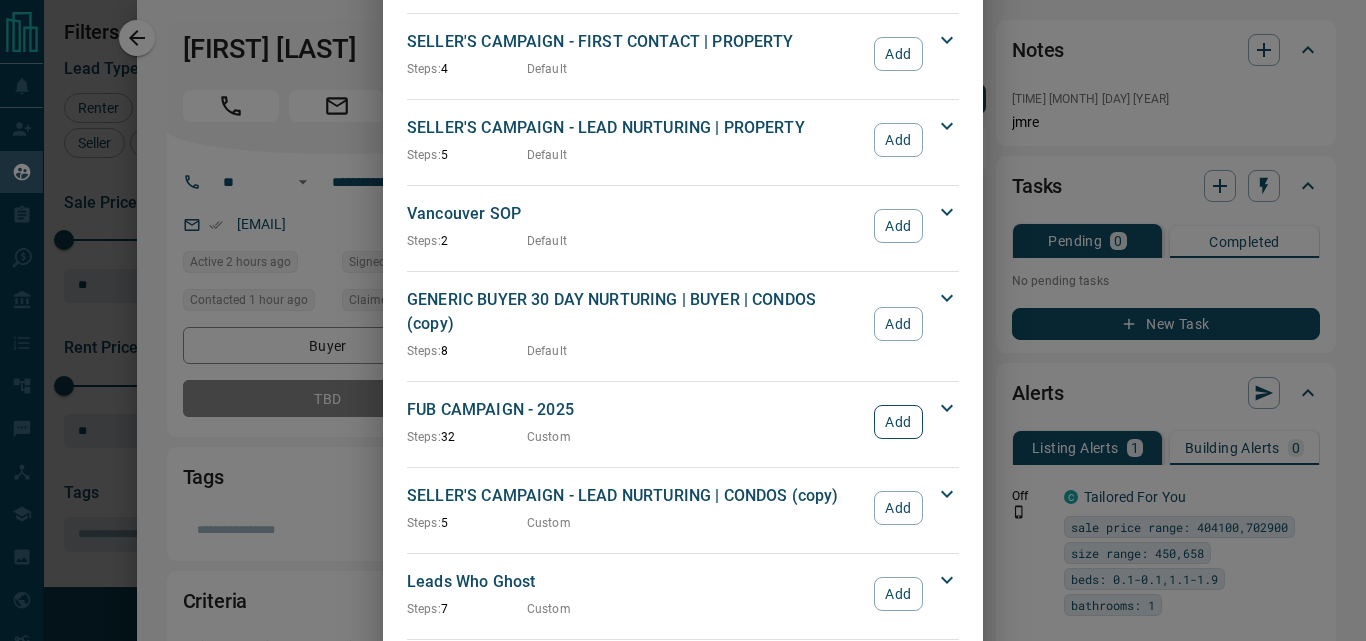 click on "Add" at bounding box center (898, 422) 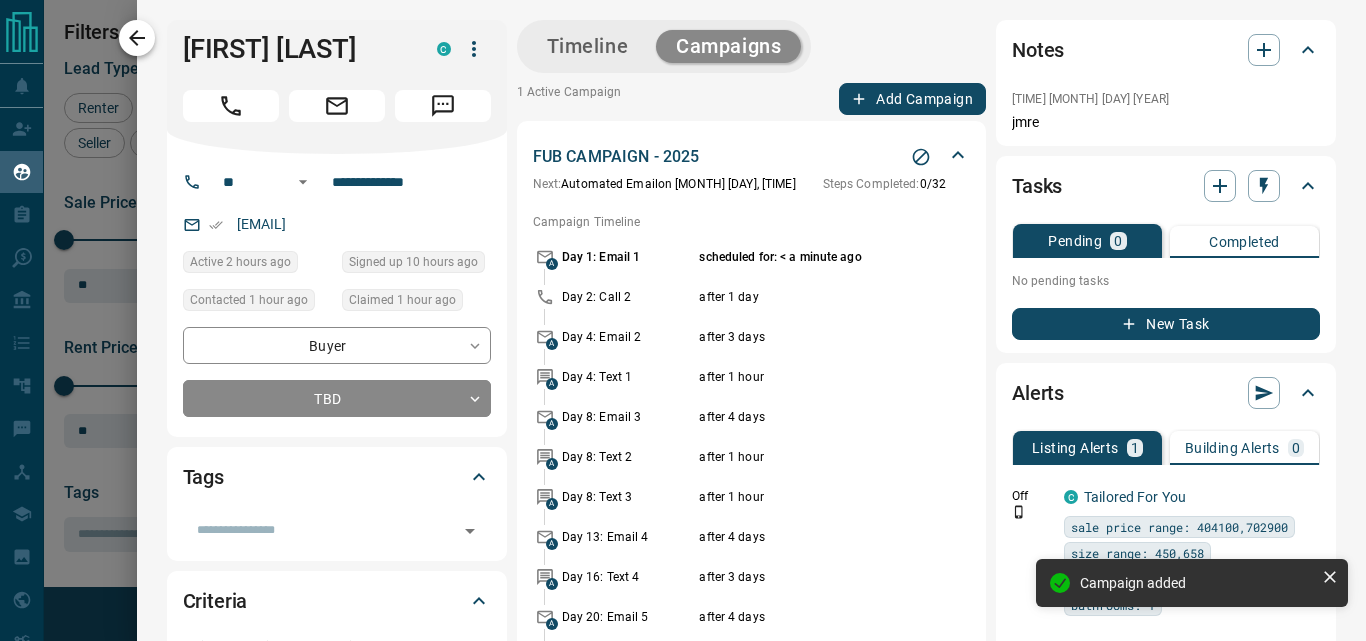 click 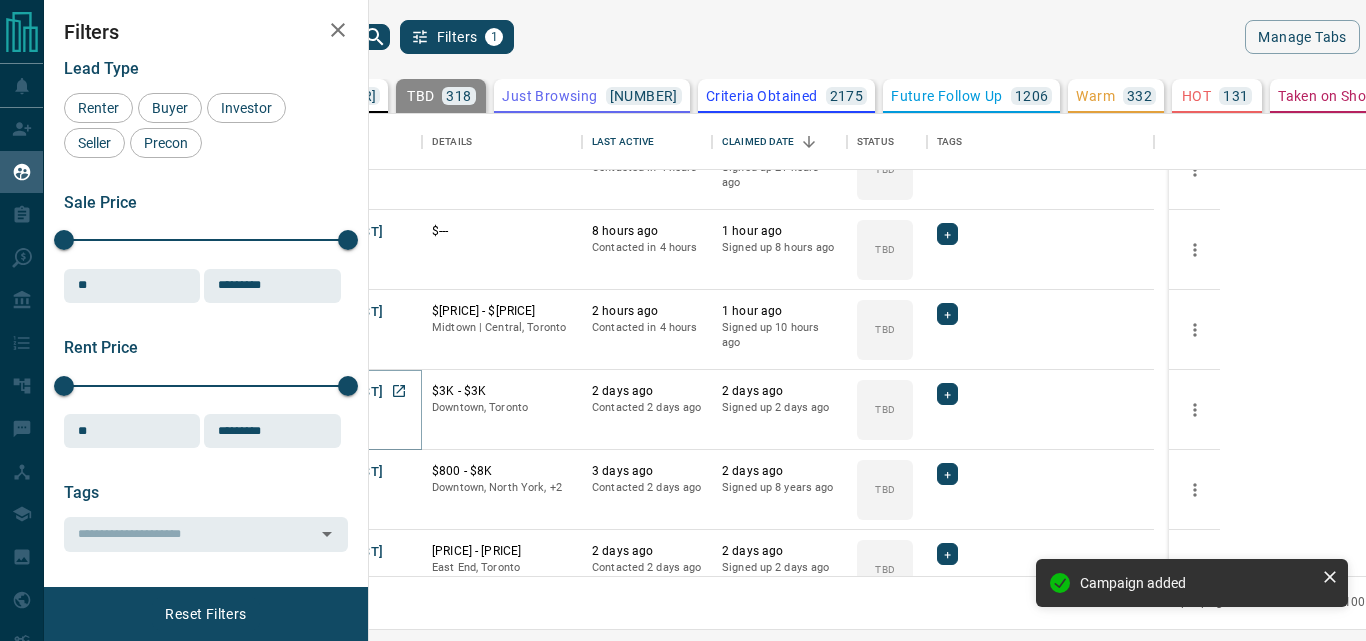 click on "[FIRST] [LAST]" at bounding box center (337, 392) 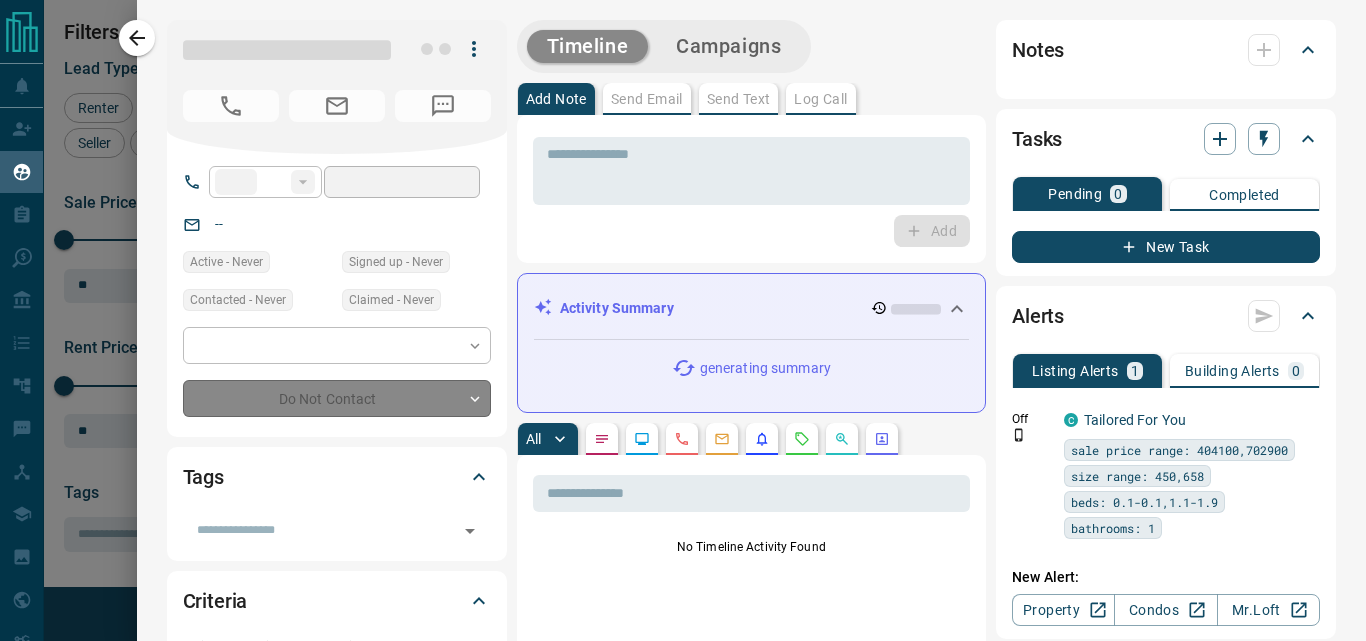 type on "**" 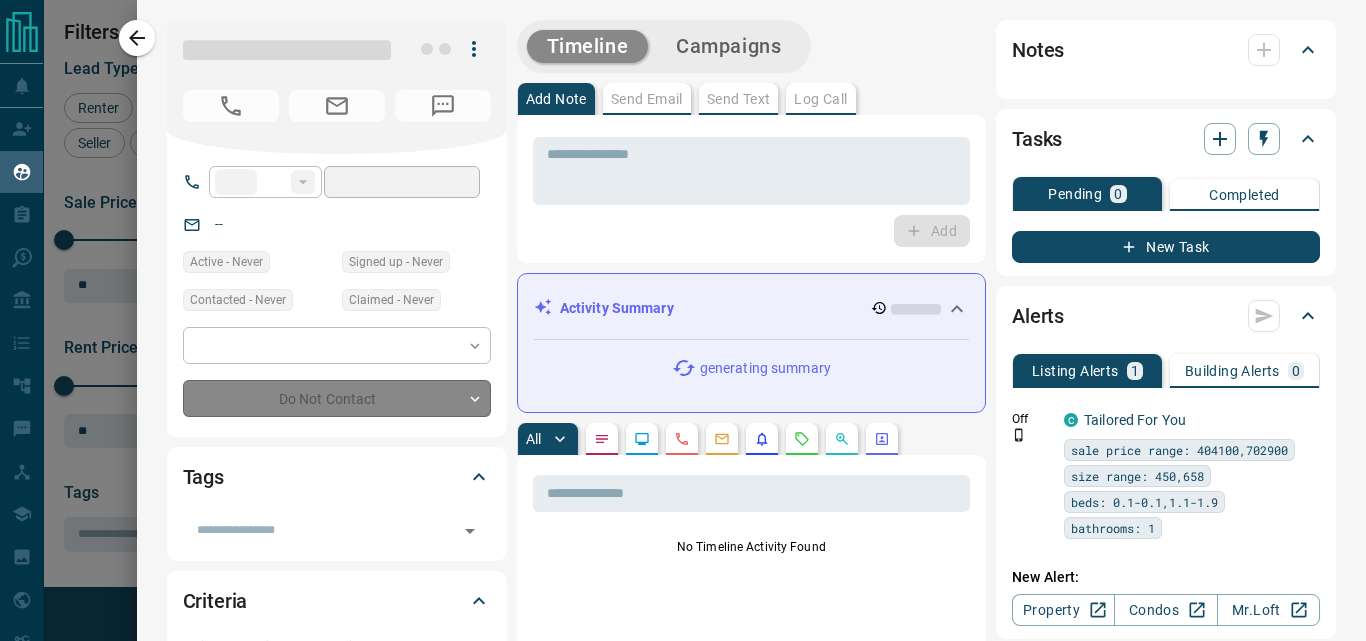 type on "**********" 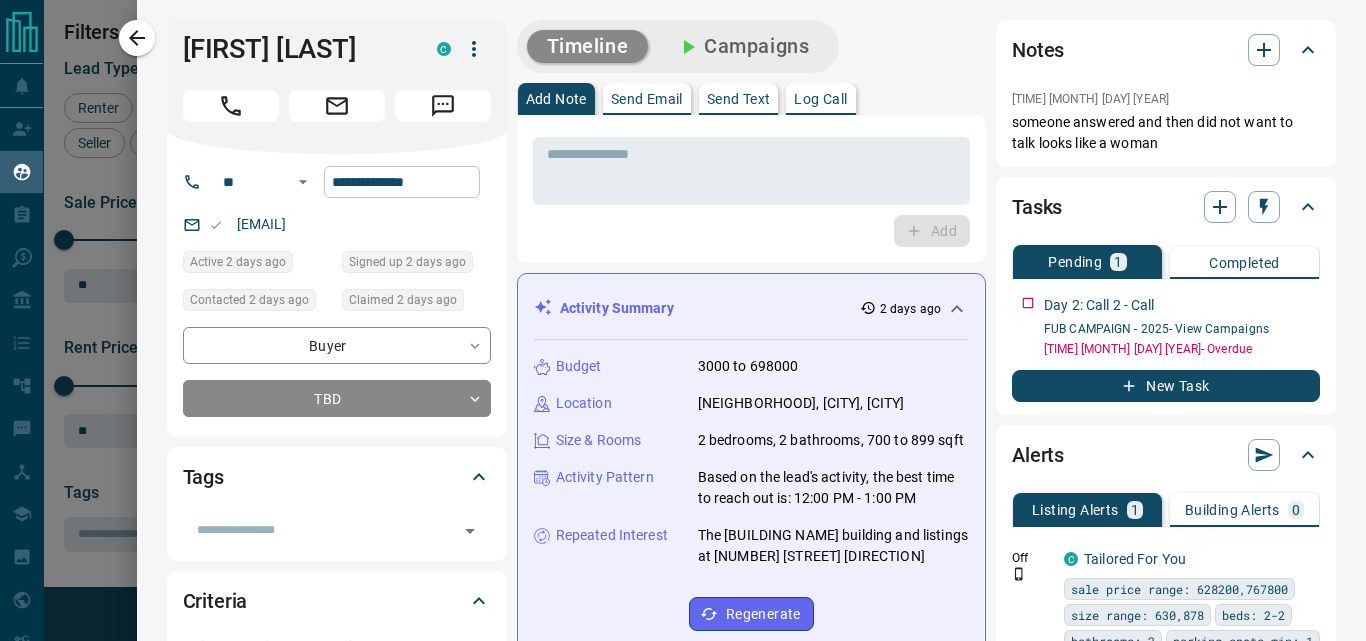 click on "**********" at bounding box center [402, 182] 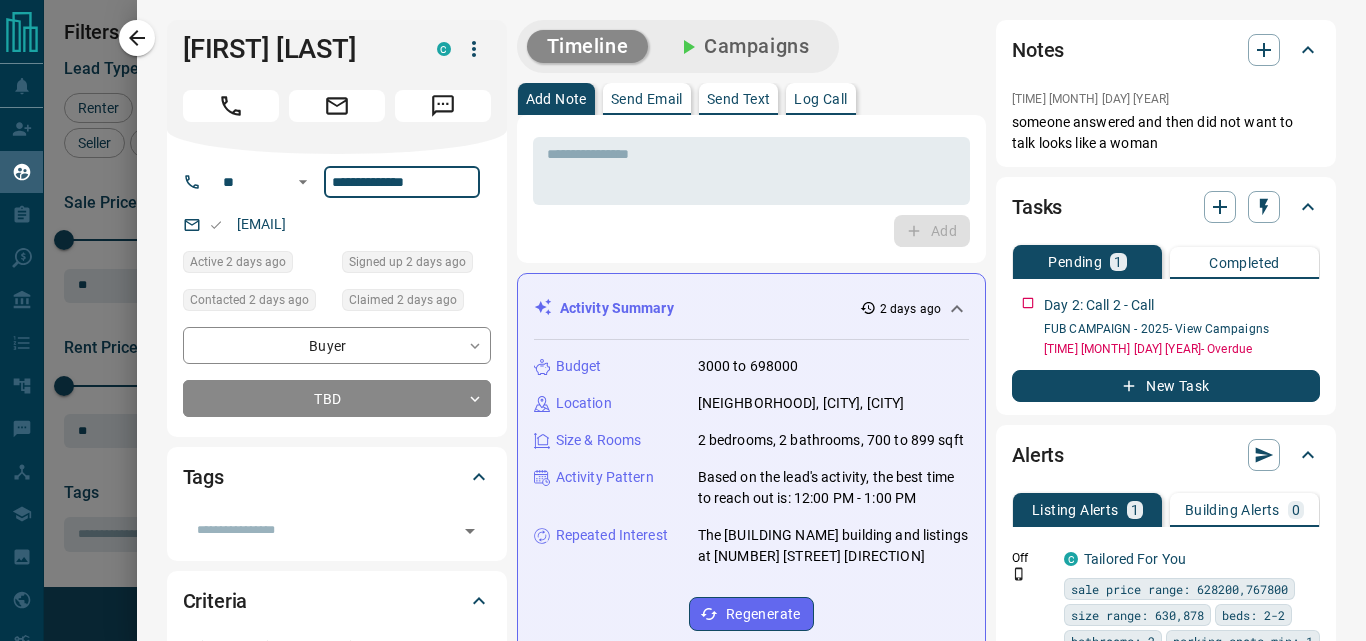 click on "**********" at bounding box center (402, 182) 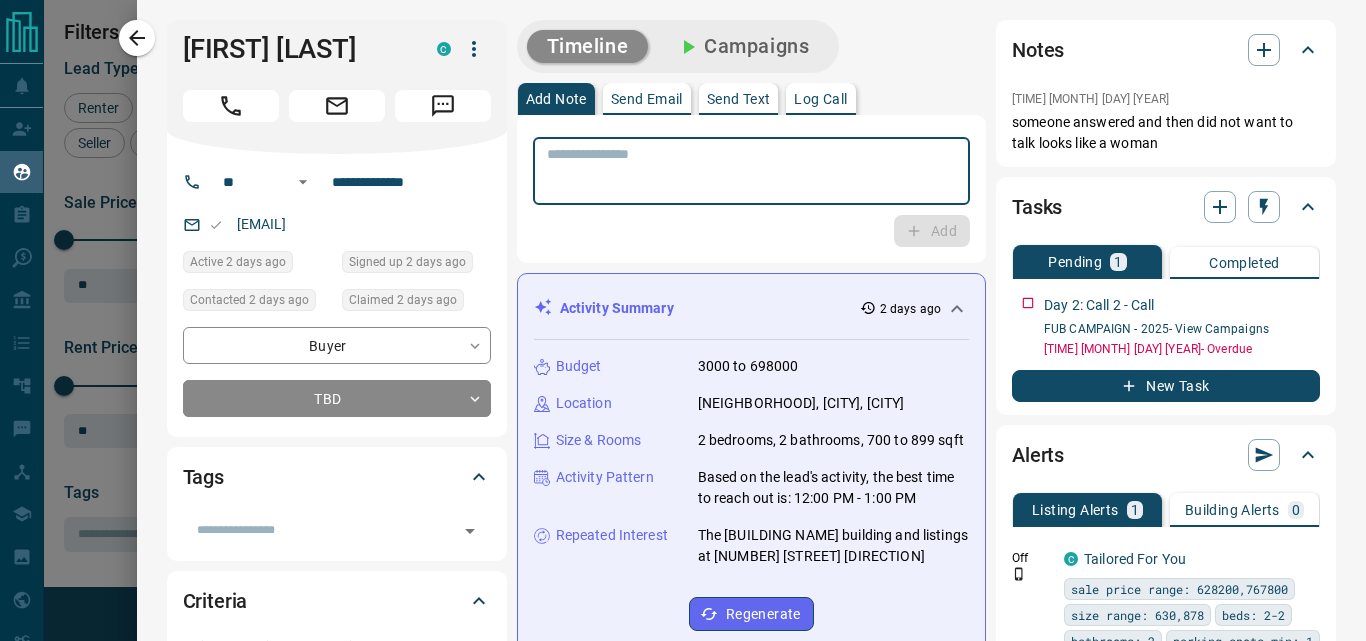 click at bounding box center [751, 171] 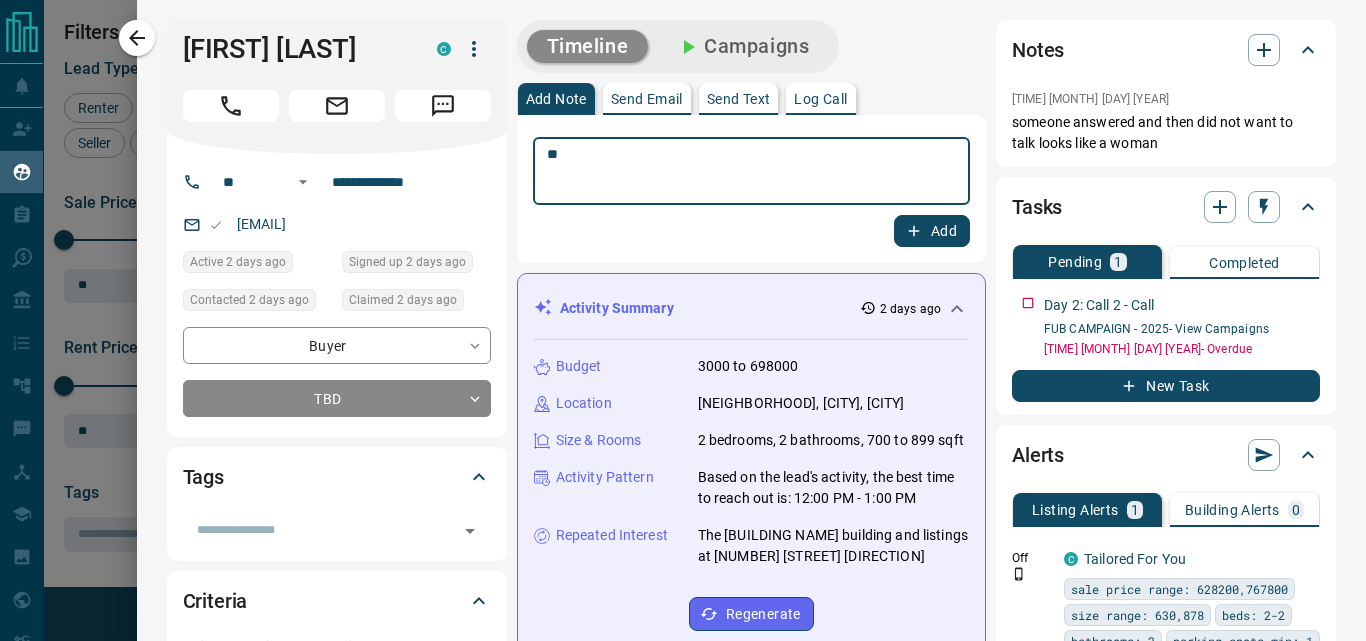 type on "**" 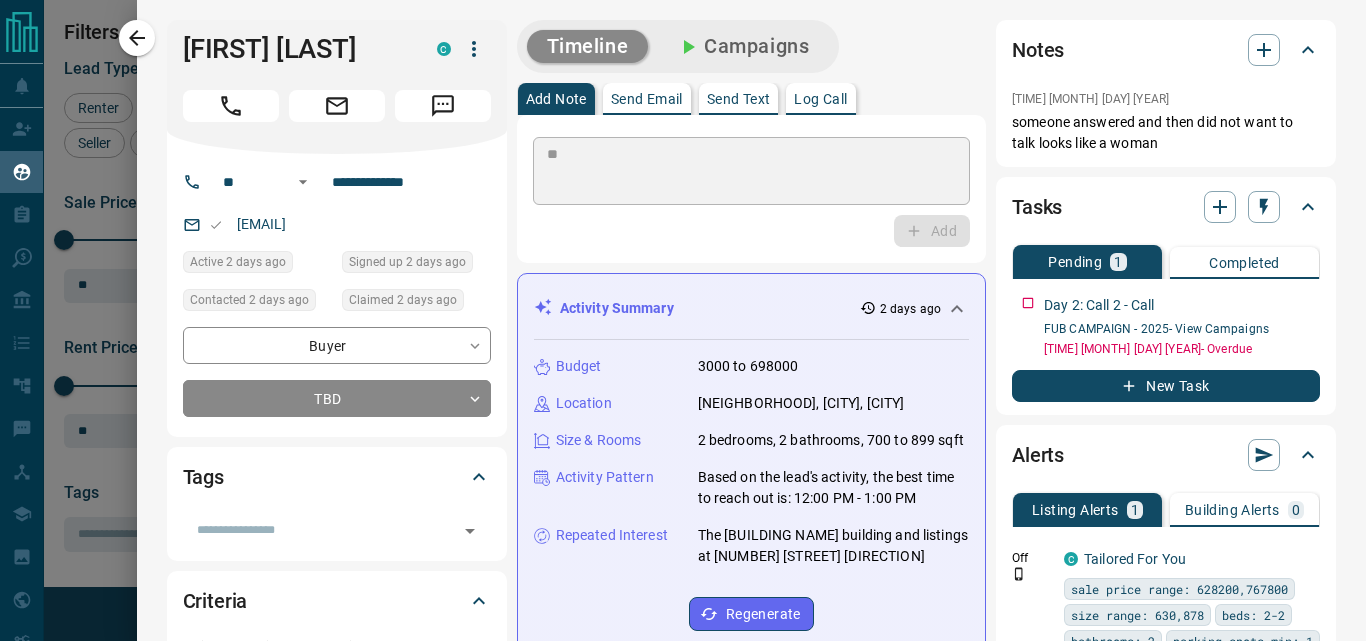 type 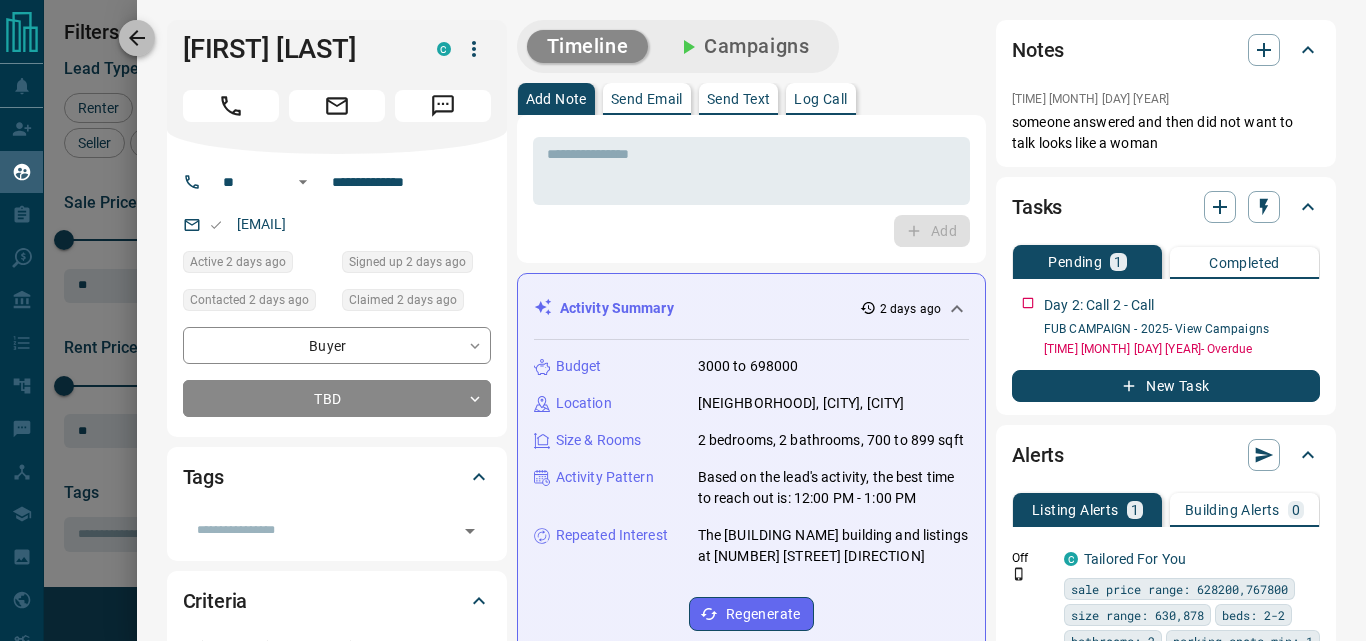 click 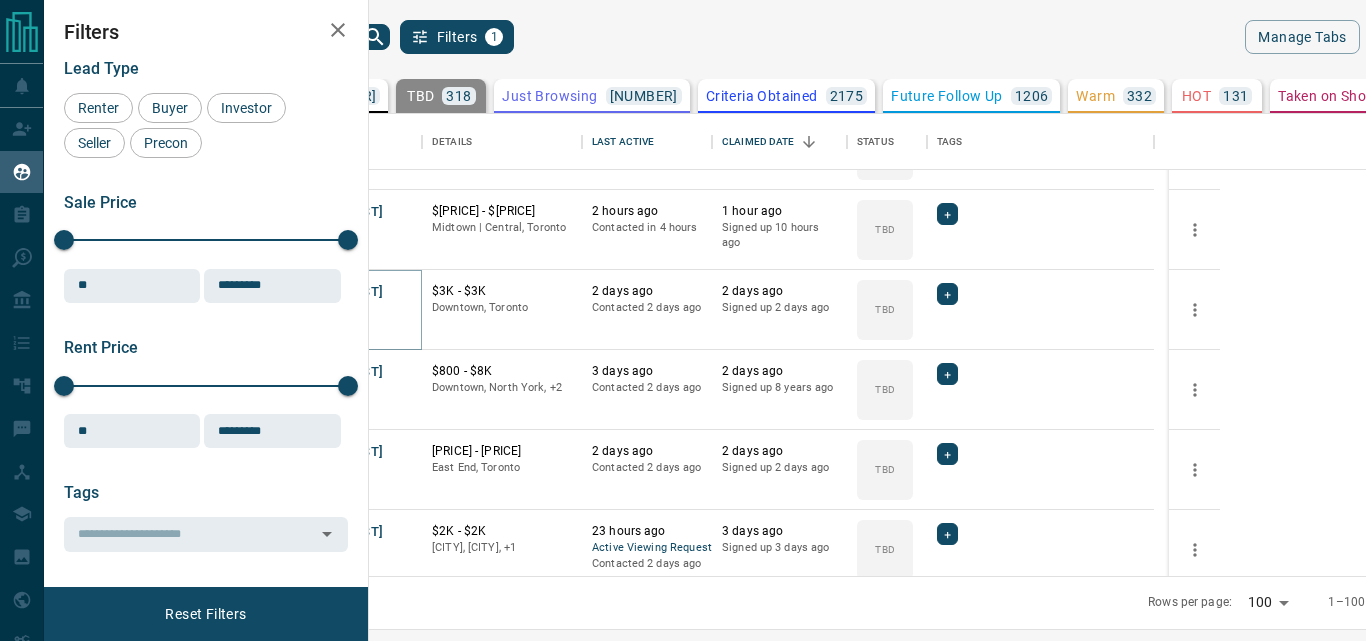 scroll, scrollTop: 400, scrollLeft: 0, axis: vertical 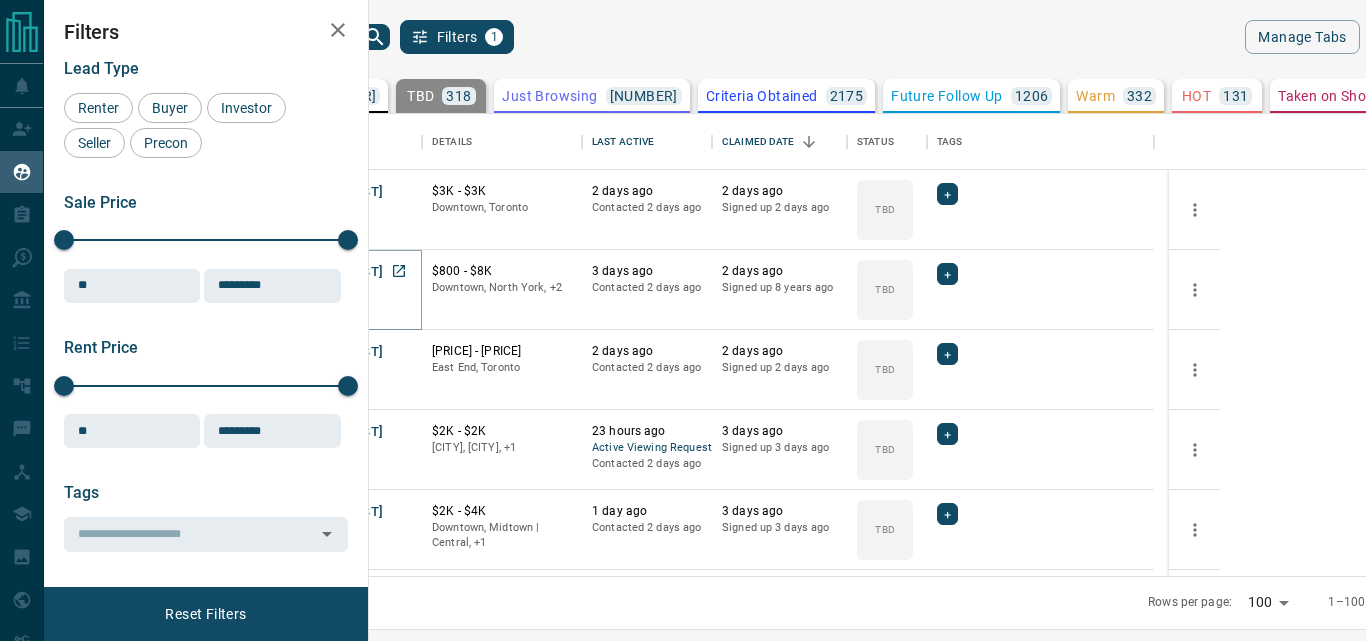 click on "[FIRST] [LAST]" at bounding box center [337, 272] 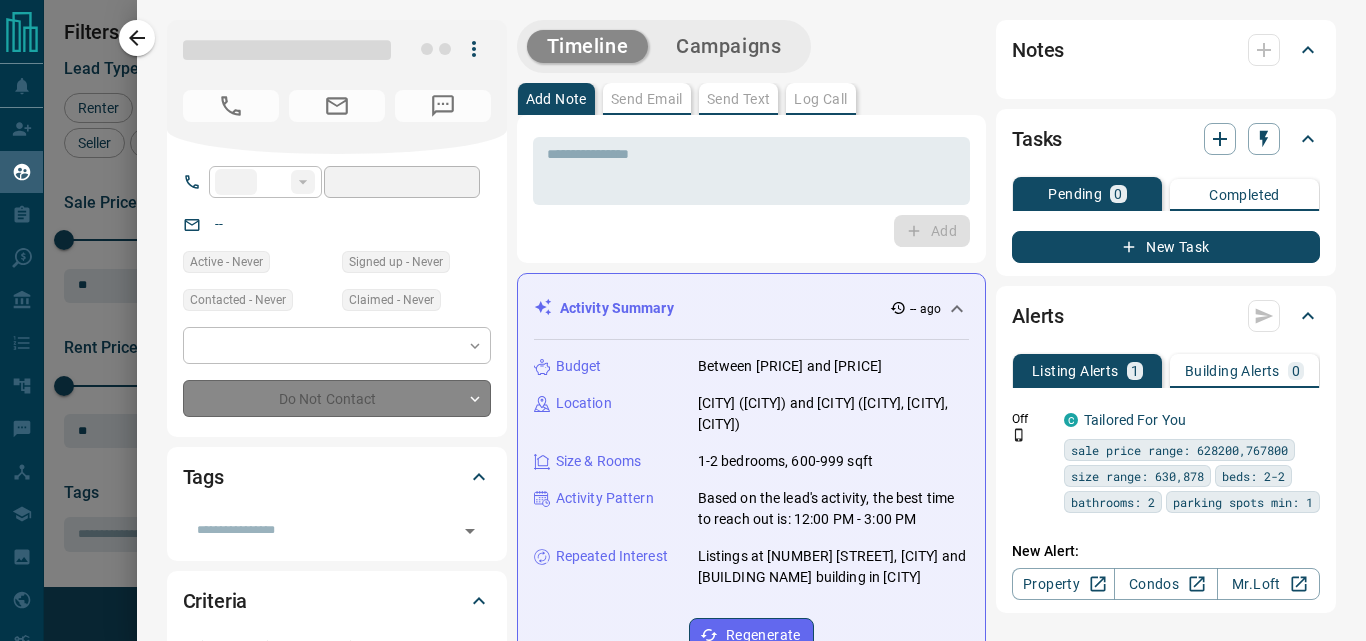 type on "**********" 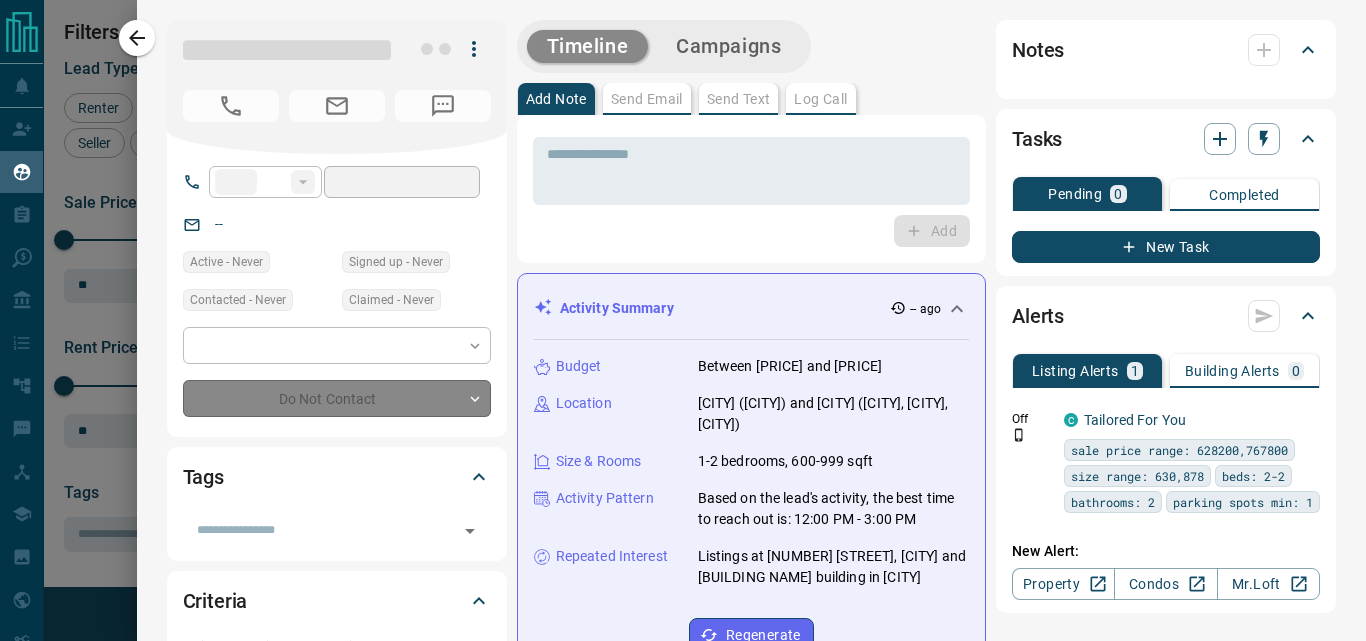 type on "**" 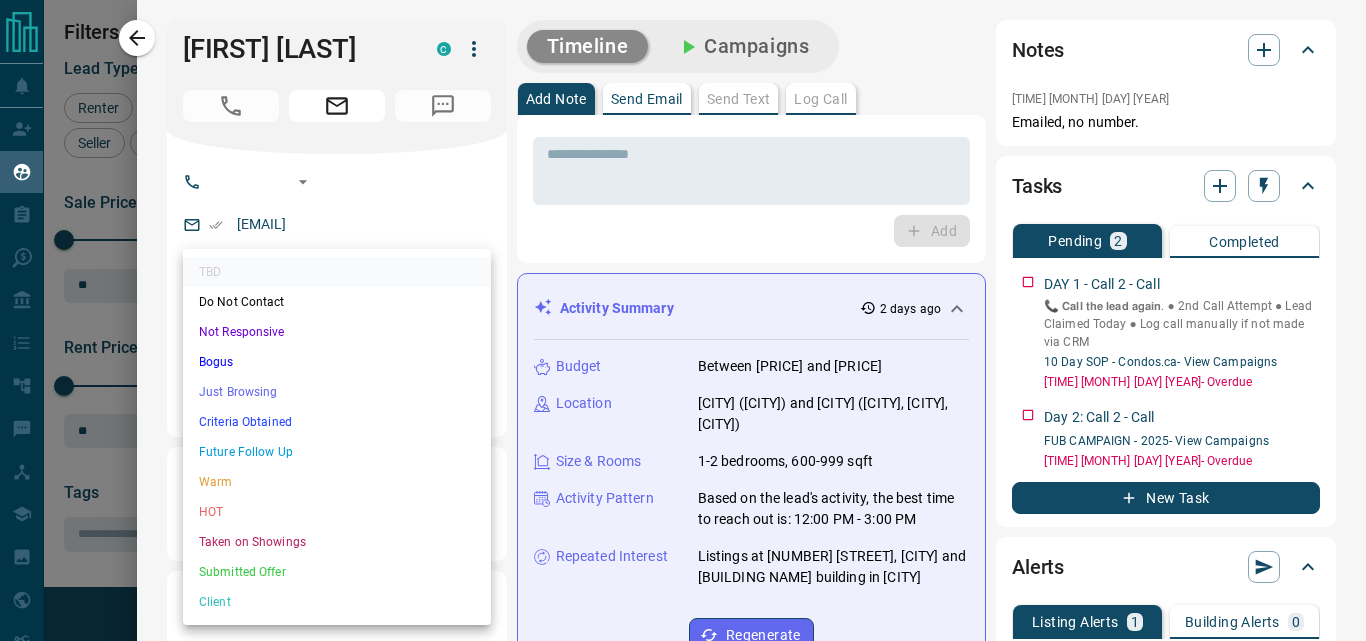 click on "Lead Transfers Claim Leads My Leads Tasks Opportunities Deals Campaigns Automations Messages Broker Bay Training Media Services Agent Resources Precon Worksheet My Team Mobile Apps Disclosure Logout My Leads Filters 1 Manage Tabs New Lead All 12413 TBD 315 Do Not Contact - Not Responsive 1141 Bogus 1154 Just Browsing 5586 Criteria Obtained 2175 Future Follow Up 1206 Warm 332 HOT 131 Taken on Showings 111 Submitted Offer 40 Client 222 Name Details Last Active Claimed Date Status Tags [FIRST] [LAST] Buyer, Renter M $--- 21 hours ago Contacted in 4 hours 1 hour ago Signed up 21 hours ago TBD + [FIRST] [LAST] Buyer, Renter M $--- 9 hours ago Contacted in 4 hours 1 hour ago Signed up 9 hours ago TBD + [FIRST] [LAST] Buyer C $449K - $639K [CITY] | [CITY], [CITY] 2 minutes ago Contacted in 4 hours 1 hour ago Signed up 10 hours ago TBD + [FIRST] [LAST] Buyer C $3K - $3K [CITY], [CITY] 2 days ago Contacted 2 days ago 2 days ago Signed up 2 days ago TBD + [FIRST] [LAST] Renter C $2K - $2K [CITY], [CITY], +1 1 day ago TBD +" at bounding box center (683, 308) 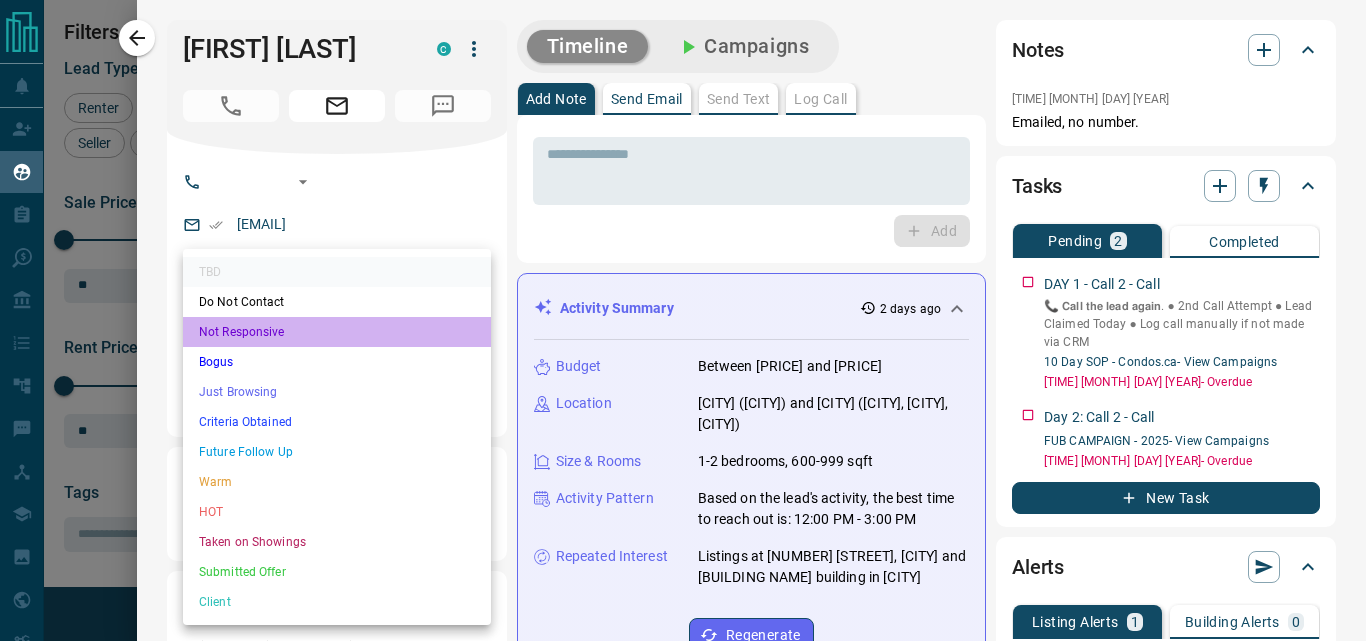 click on "Not Responsive" at bounding box center (337, 332) 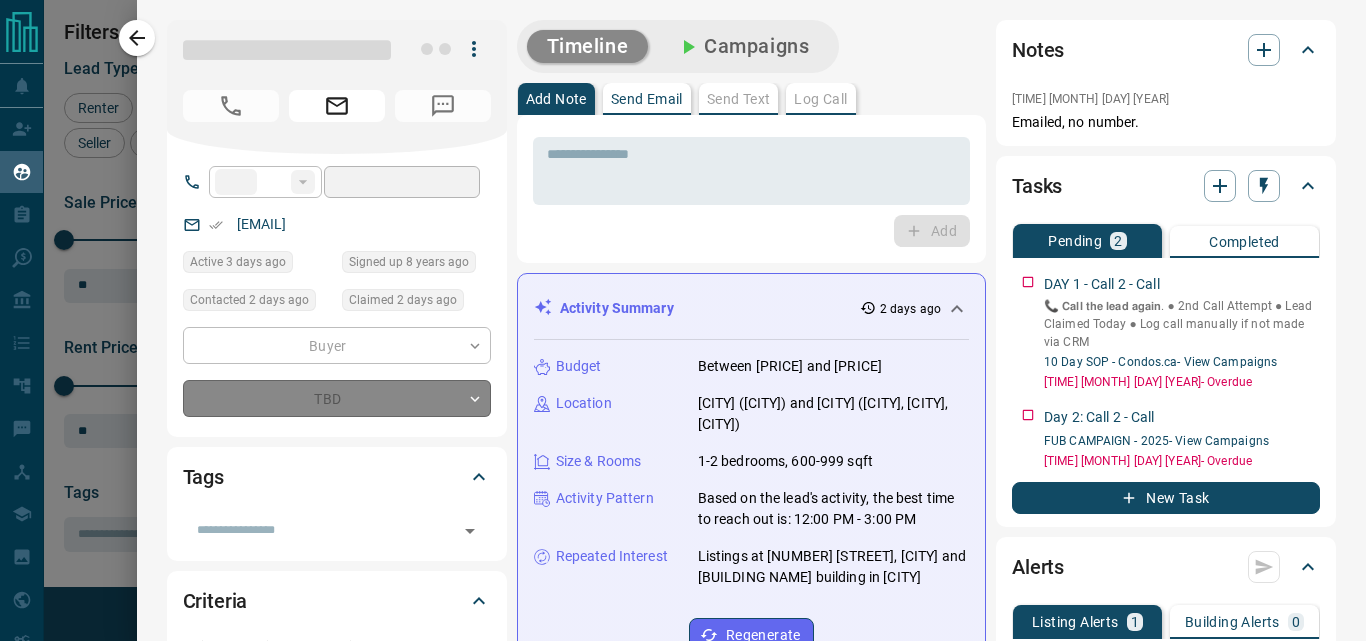 type on "*" 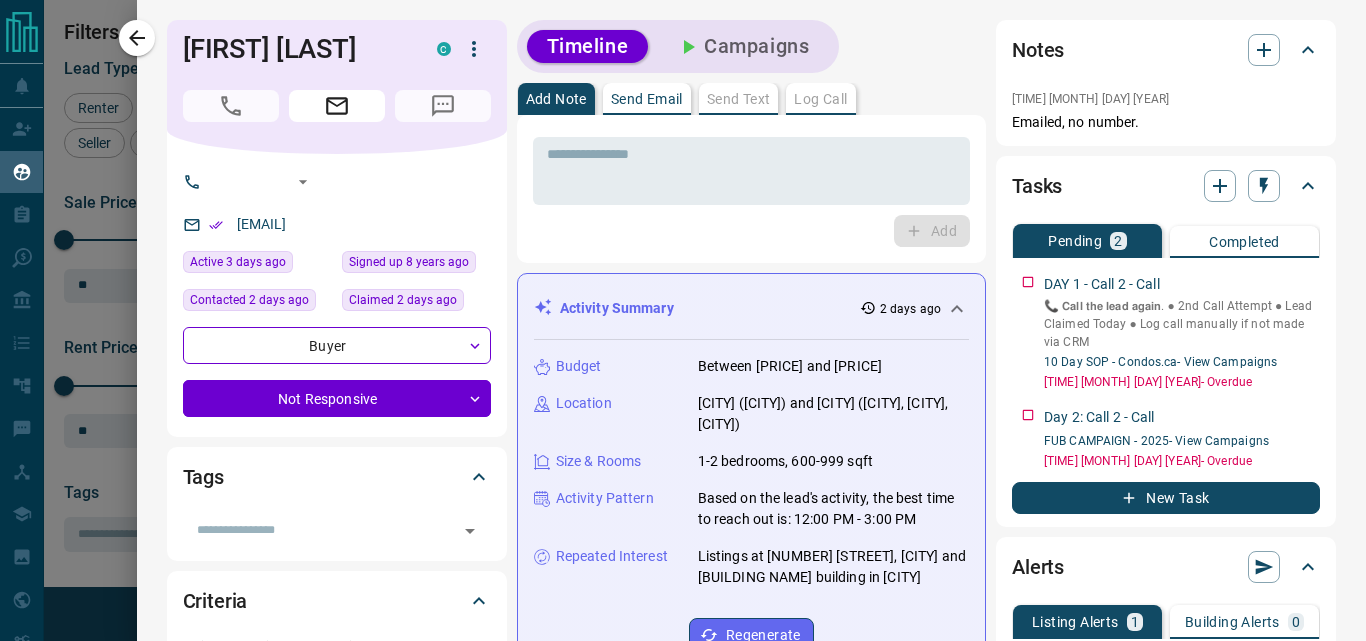 click on "**********" at bounding box center [751, 1235] 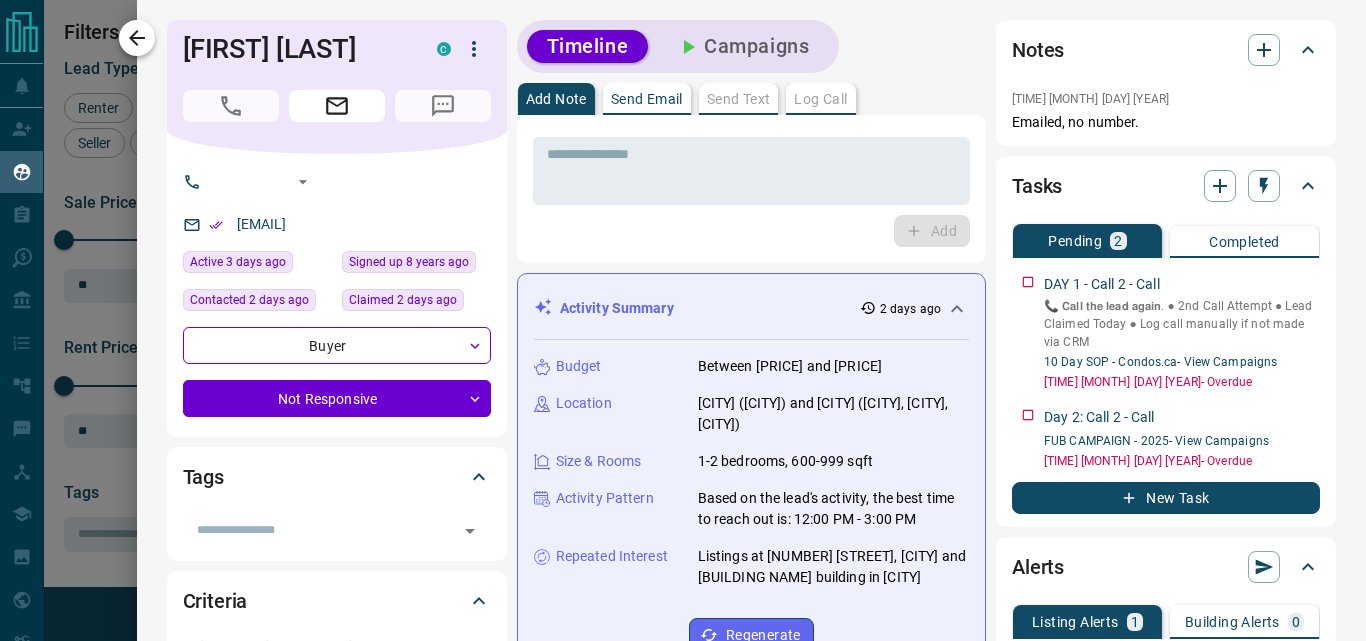 click 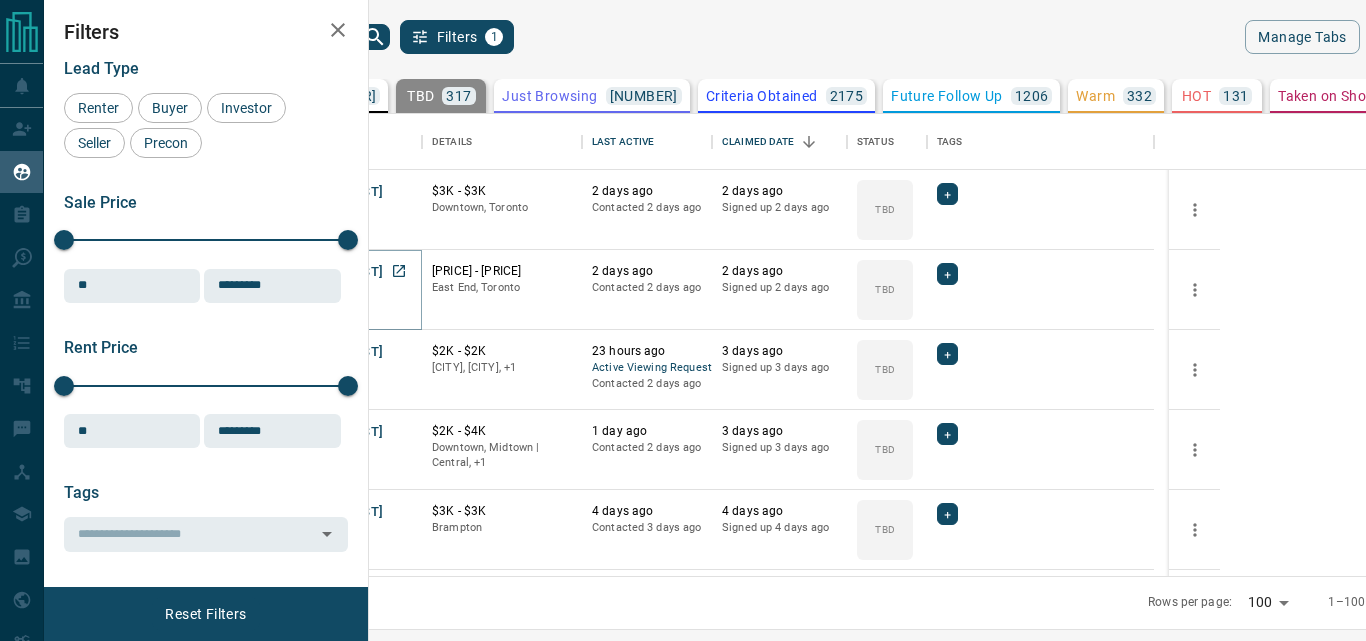 click on "[FIRST] [LAST]" at bounding box center (337, 272) 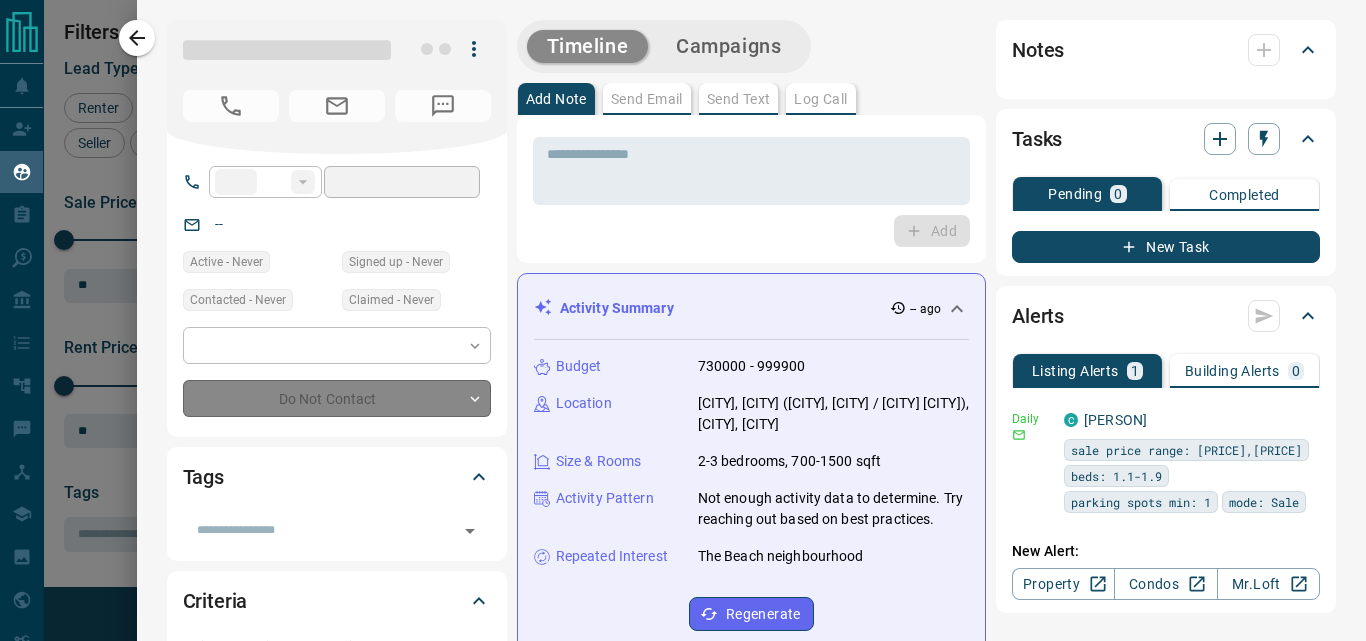 type on "**" 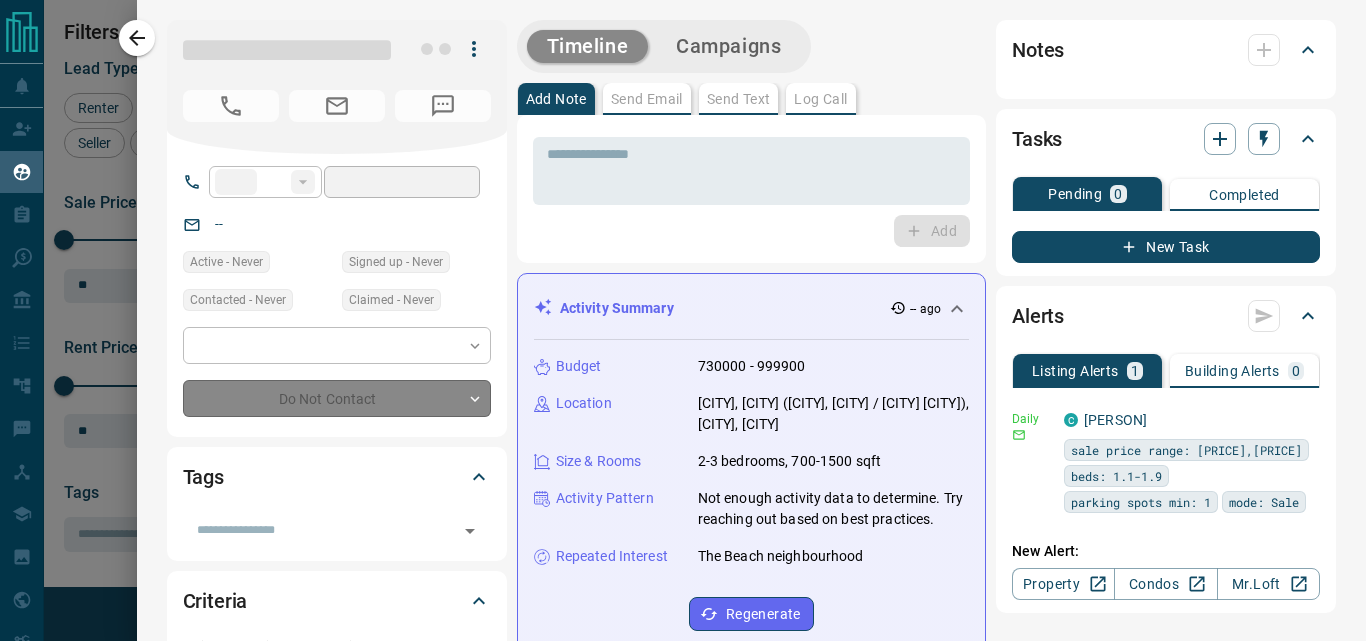 type on "**********" 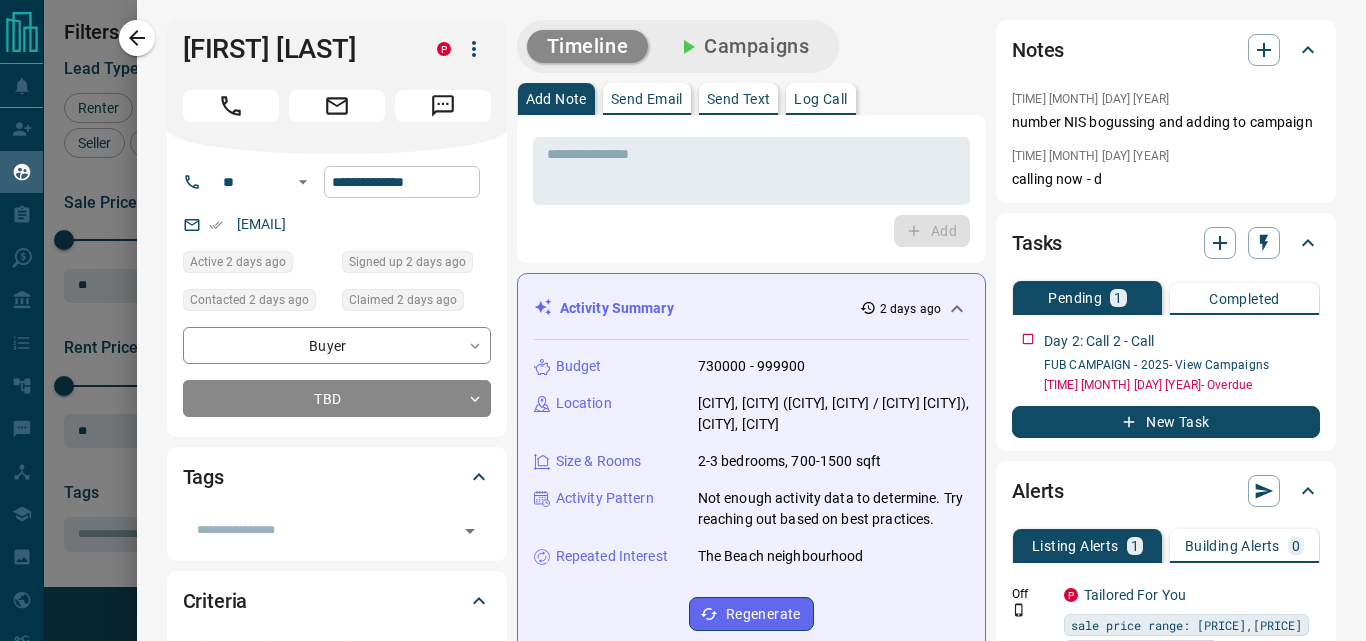click on "**********" at bounding box center (402, 182) 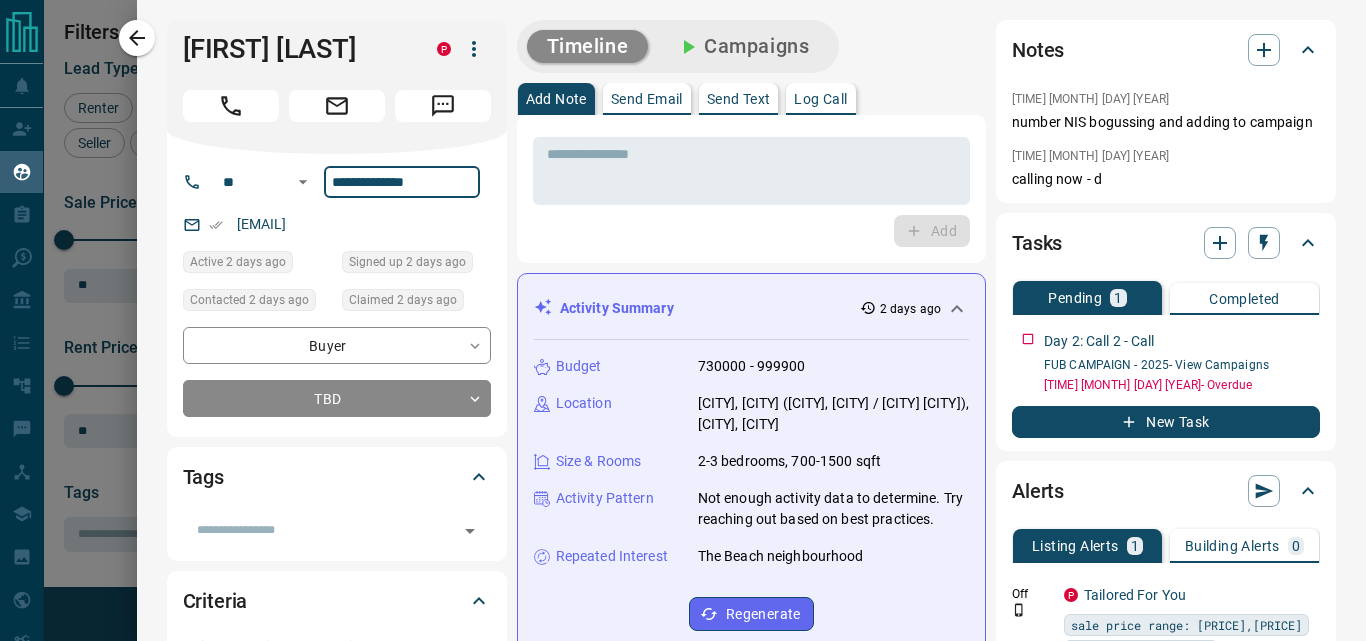 click on "**********" at bounding box center [402, 182] 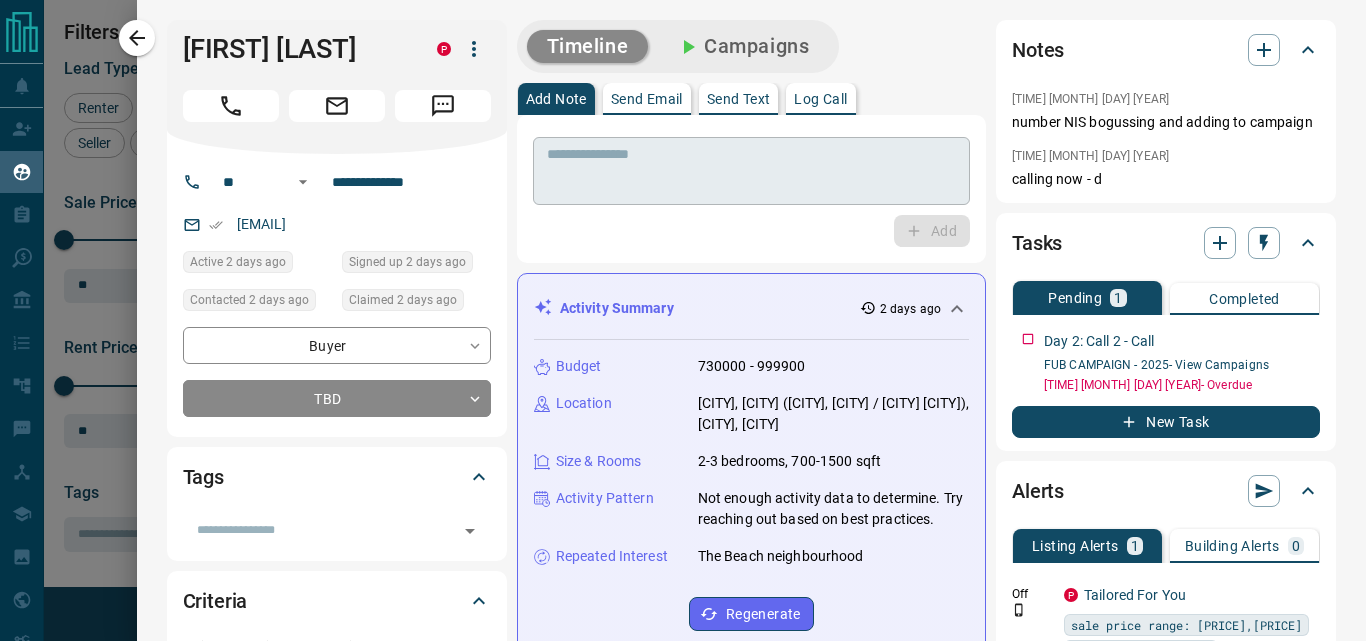 click at bounding box center (751, 171) 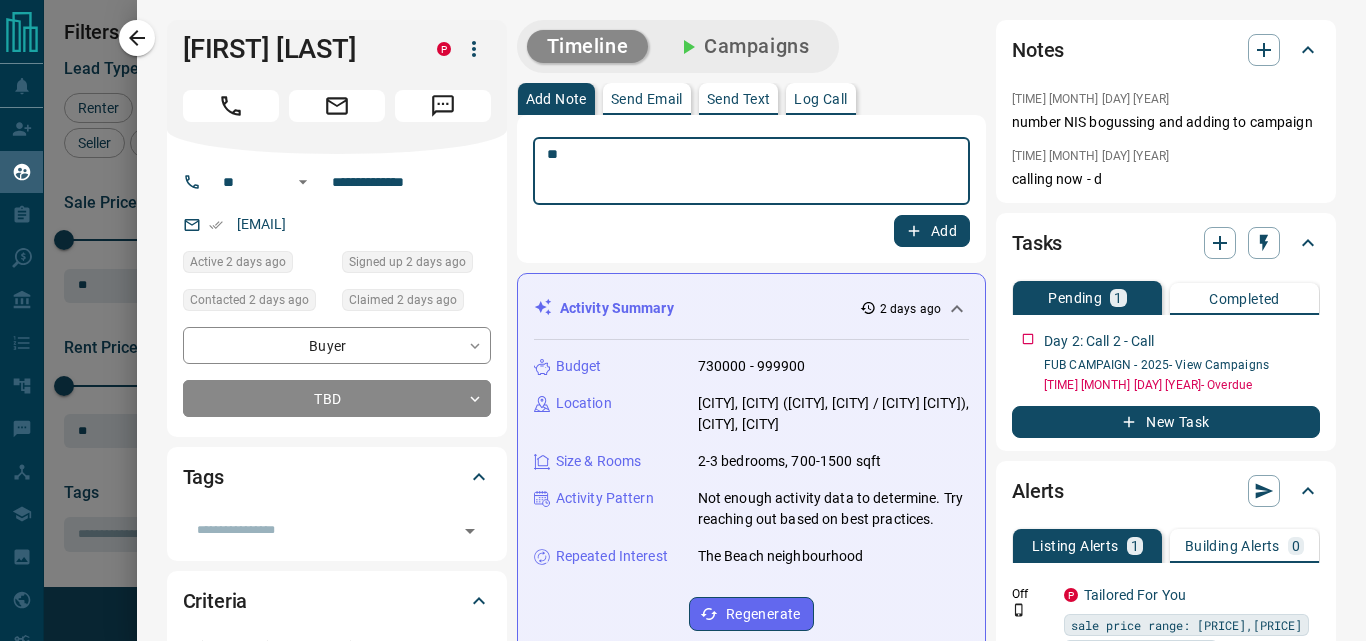 type on "**" 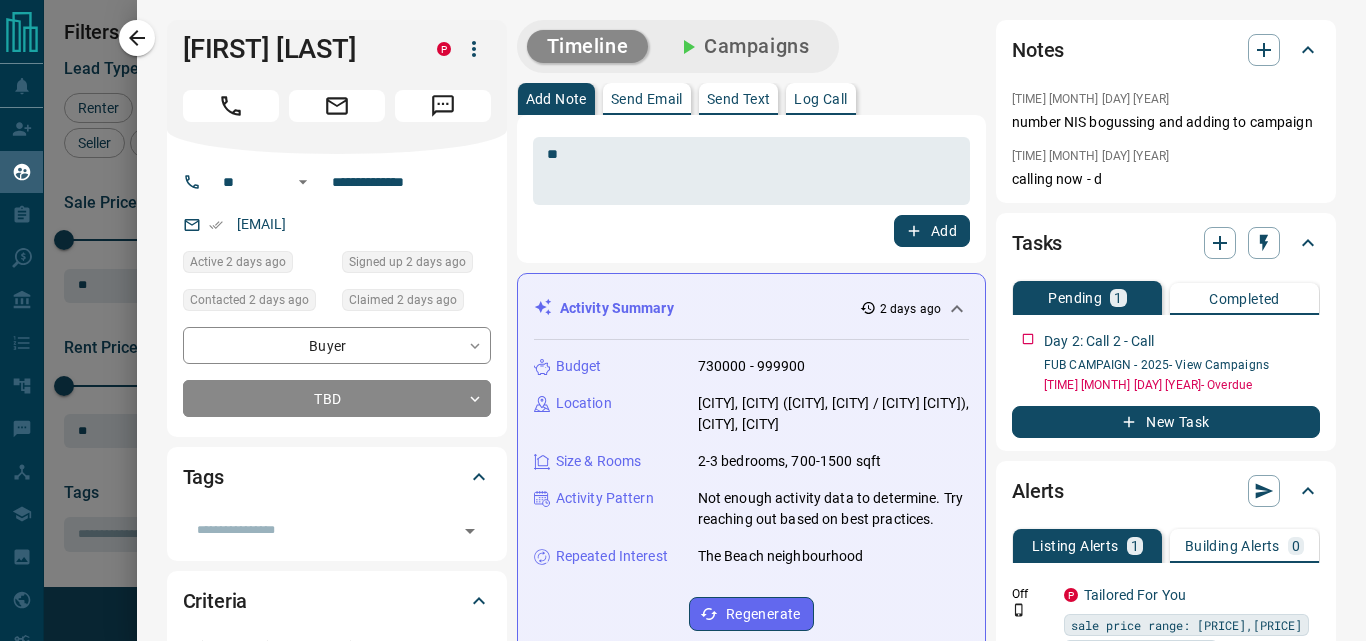 click on "** * ​ Add" at bounding box center [751, 189] 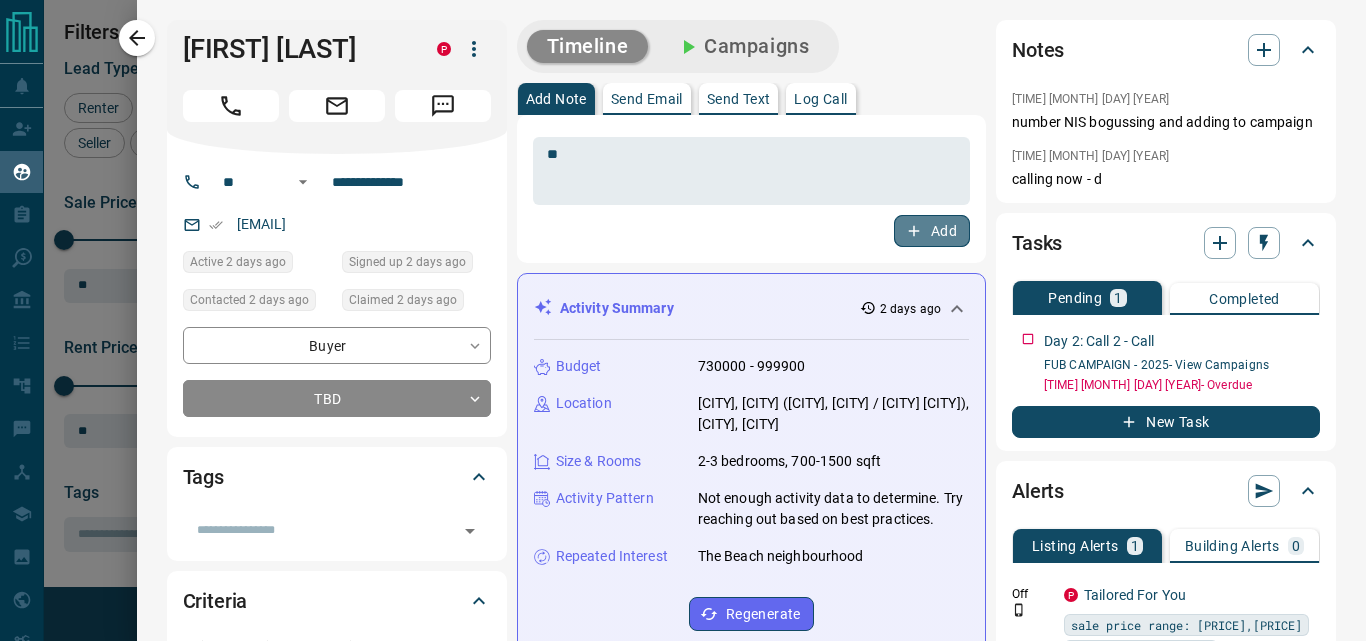 click on "Add" at bounding box center (932, 231) 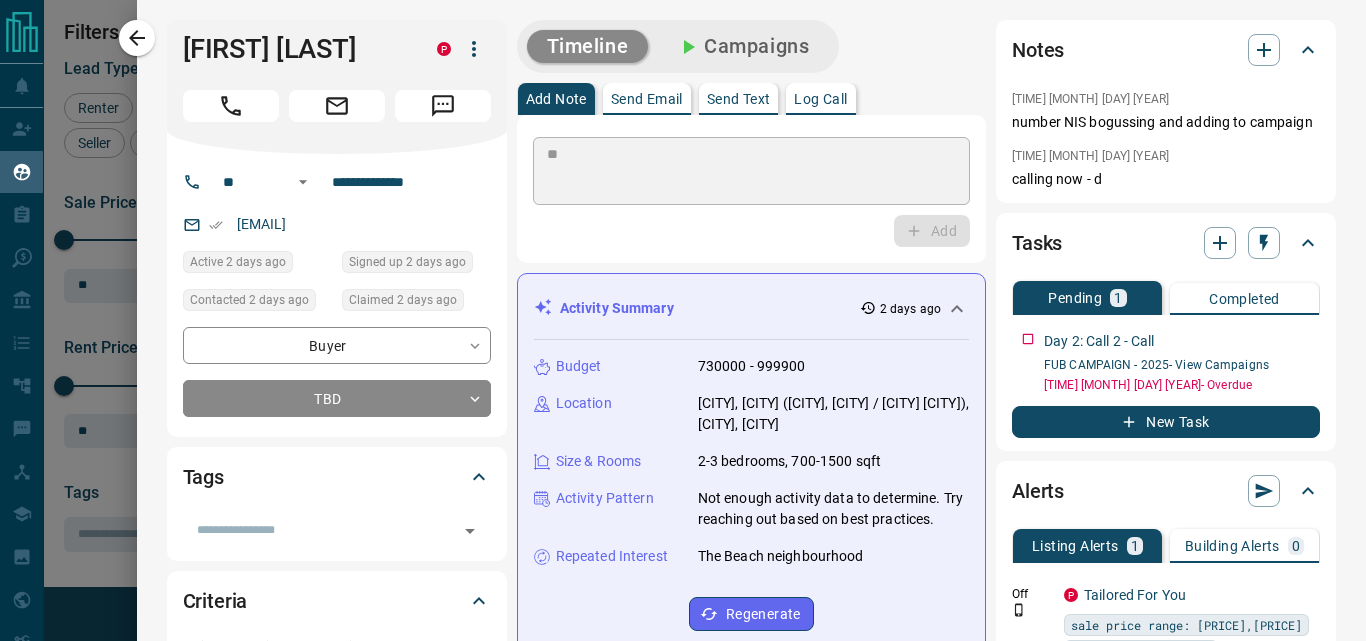 type 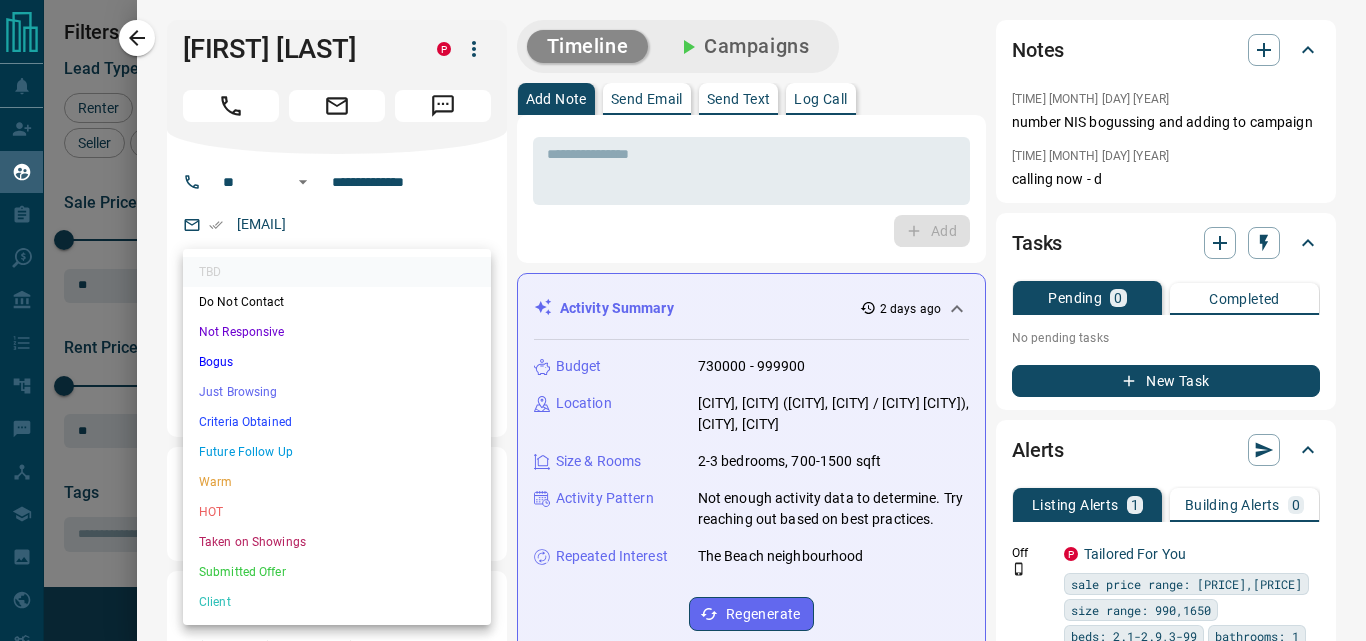 click on "Lead Transfers Claim Leads My Leads Tasks Opportunities Deals Campaigns Automations Messages Broker Bay Training Media Services Agent Resources Precon Worksheet My Team Mobile Apps Disclosure Logout My Leads Filters 1 Manage Tabs New Lead All 12413 TBD 317 Do Not Contact - Not Responsive 1139 Bogus 1154 Just Browsing 5586 Criteria Obtained 2175 Future Follow Up 1206 Warm 332 HOT 131 Taken on Showings 111 Submitted Offer 40 Client 222 Name Details Last Active Claimed Date Status Tags [FIRST] [LAST] Buyer, Renter M $--- 21 hours ago Contacted in 4 hours 1 hour ago Signed up 21 hours ago TBD + [FIRST] [LAST] Buyer, Renter M $--- 8 hours ago Contacted in 4 hours 1 hour ago Signed up 8 hours ago TBD + [FIRST] [LAST] Buyer C $449K - $639K [CITY] | [CITY], [CITY] 3 hours ago Contacted in 4 hours 1 hour ago Signed up 10 hours ago TBD + [FIRST] [LAST] Buyer C $3K - $3K [CITY], [CITY] 2 days ago Contacted 2 days ago 2 days ago Signed up 2 days ago TBD + [FIRST] [LAST] Buyer P $730K - $1000K [CITY], [CITY] 2 days ago 2 days ago TBD" at bounding box center (683, 308) 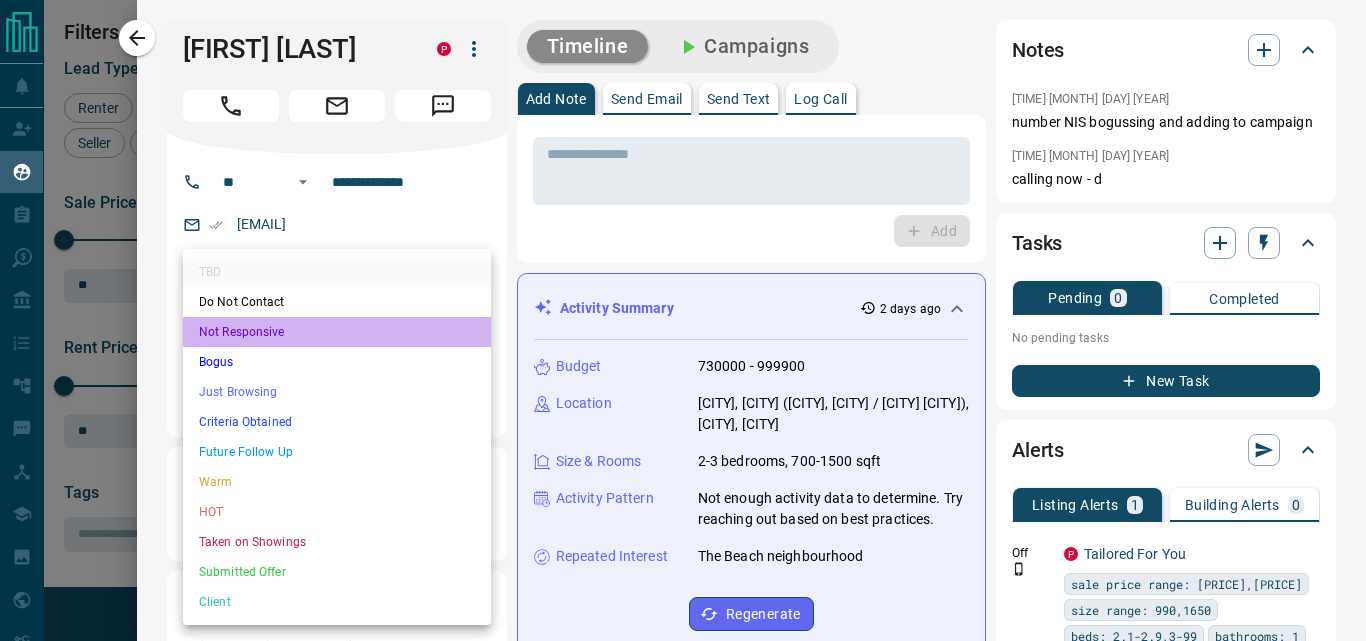 click on "Not Responsive" at bounding box center (337, 332) 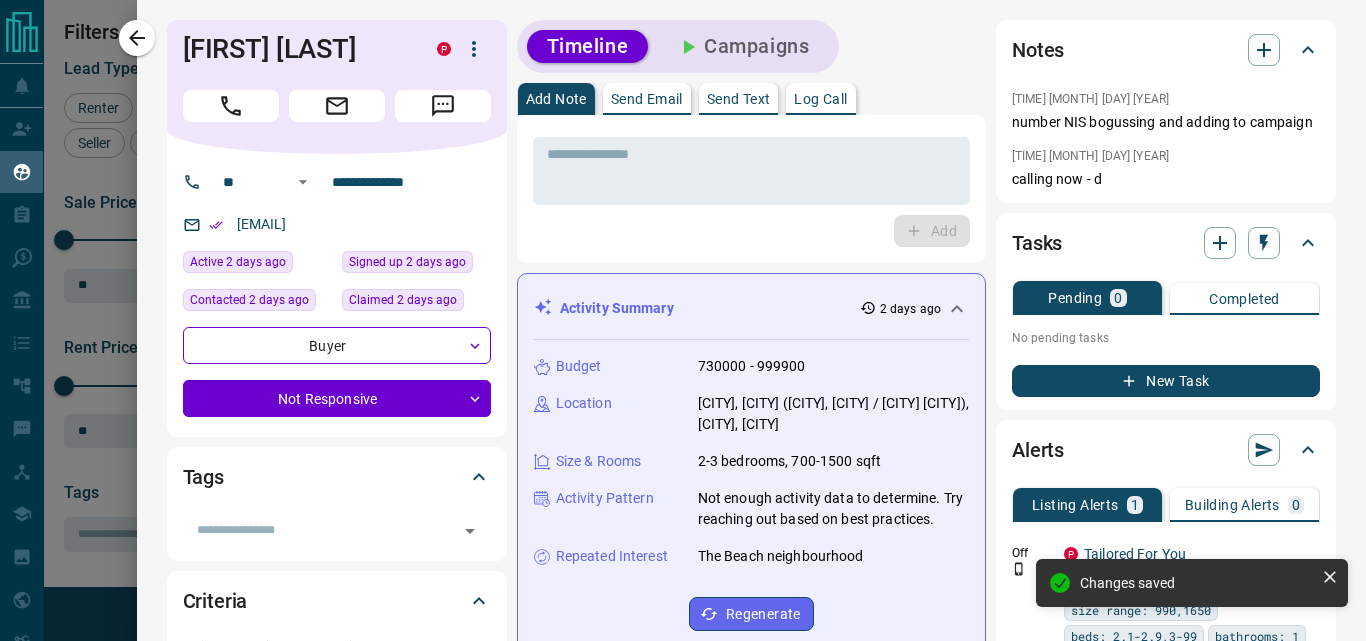type on "*" 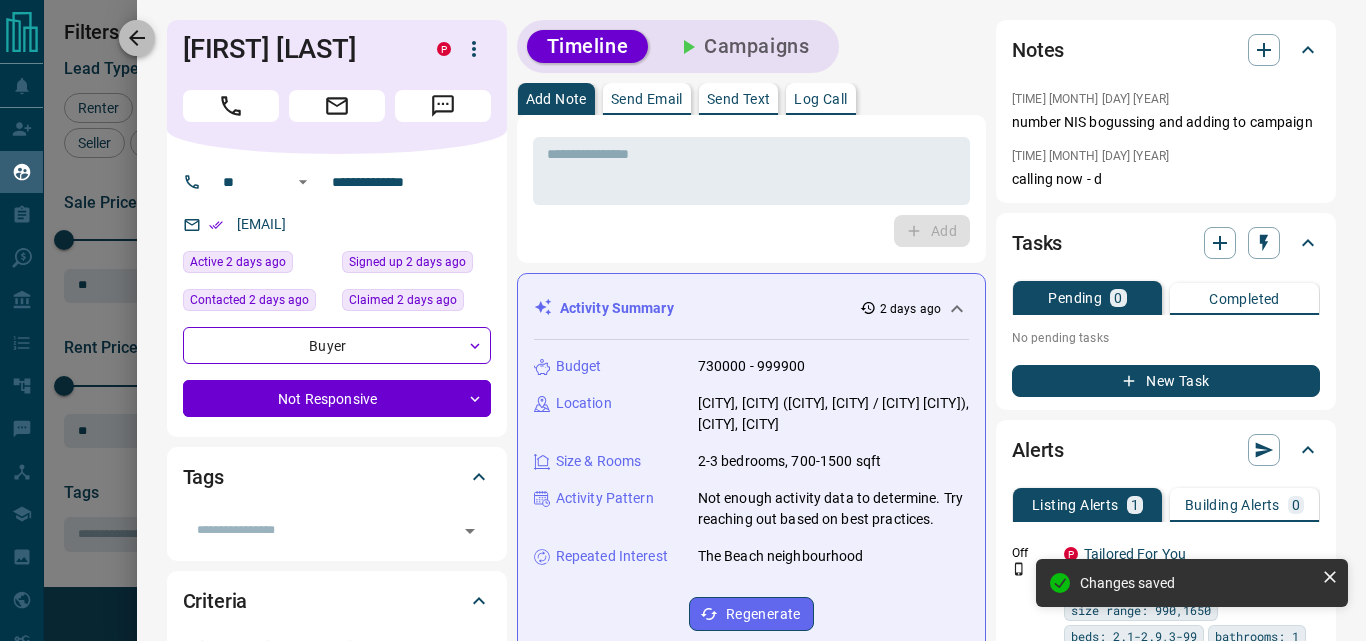click 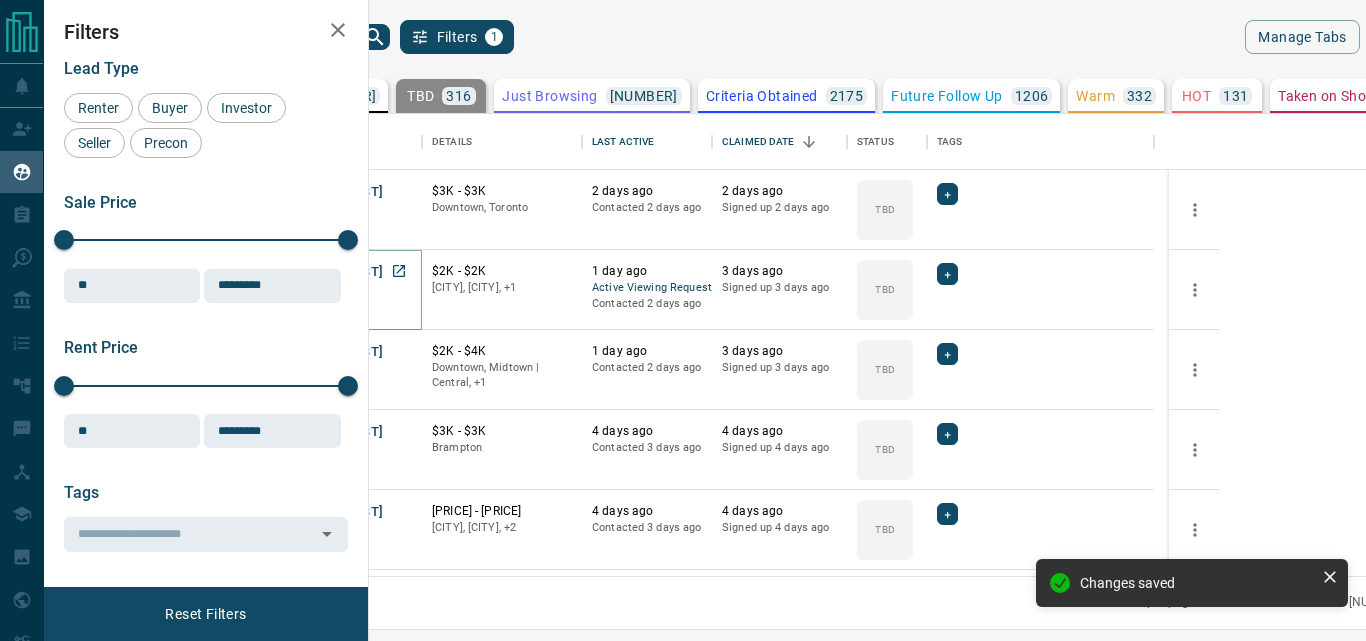 click on "[FIRST] [LAST]" at bounding box center [337, 272] 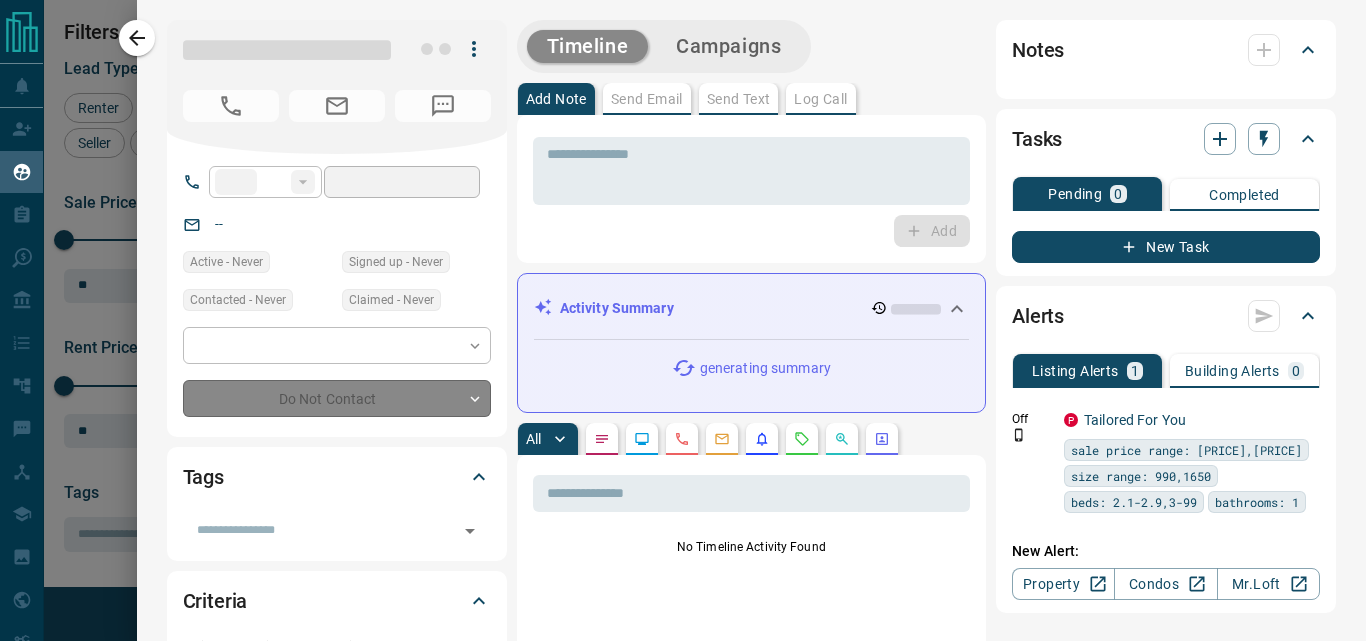 type on "**" 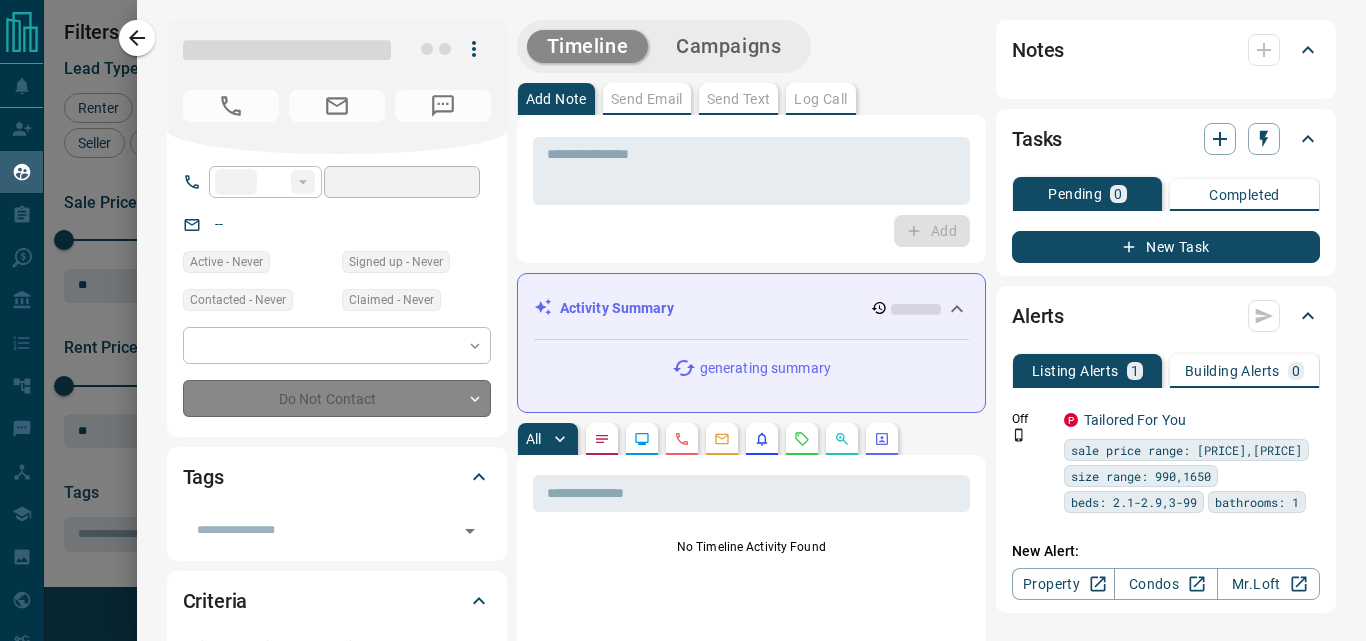 type on "**********" 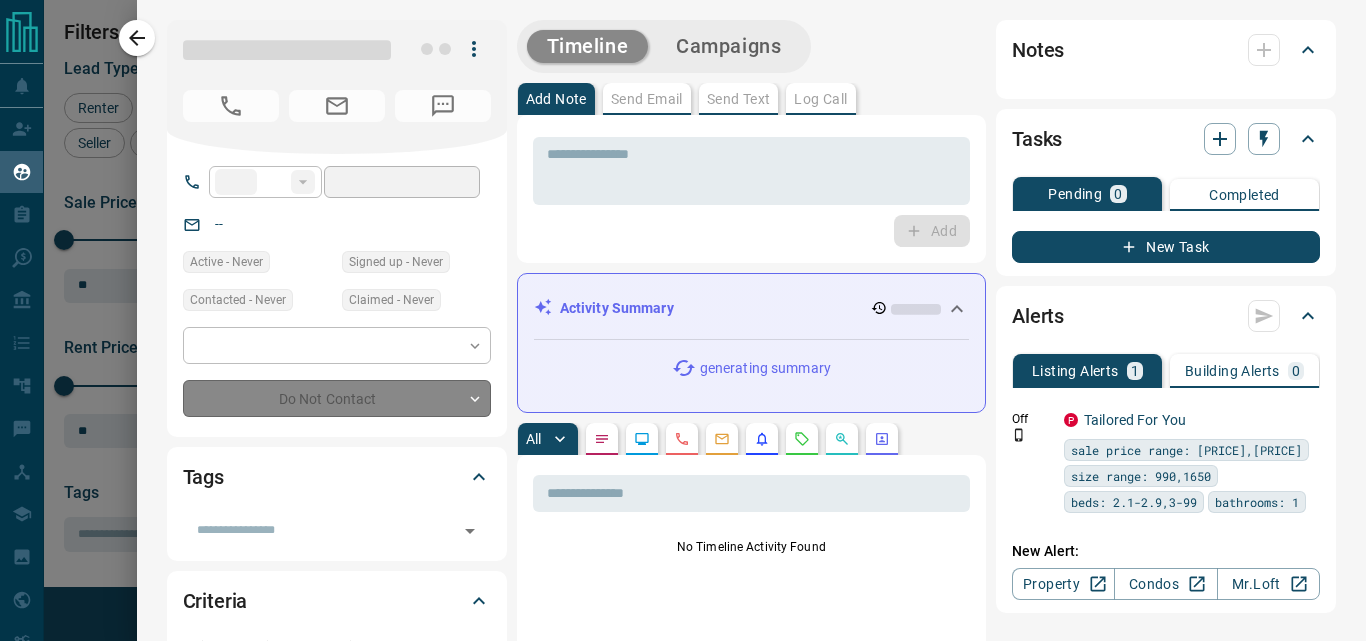 type on "**" 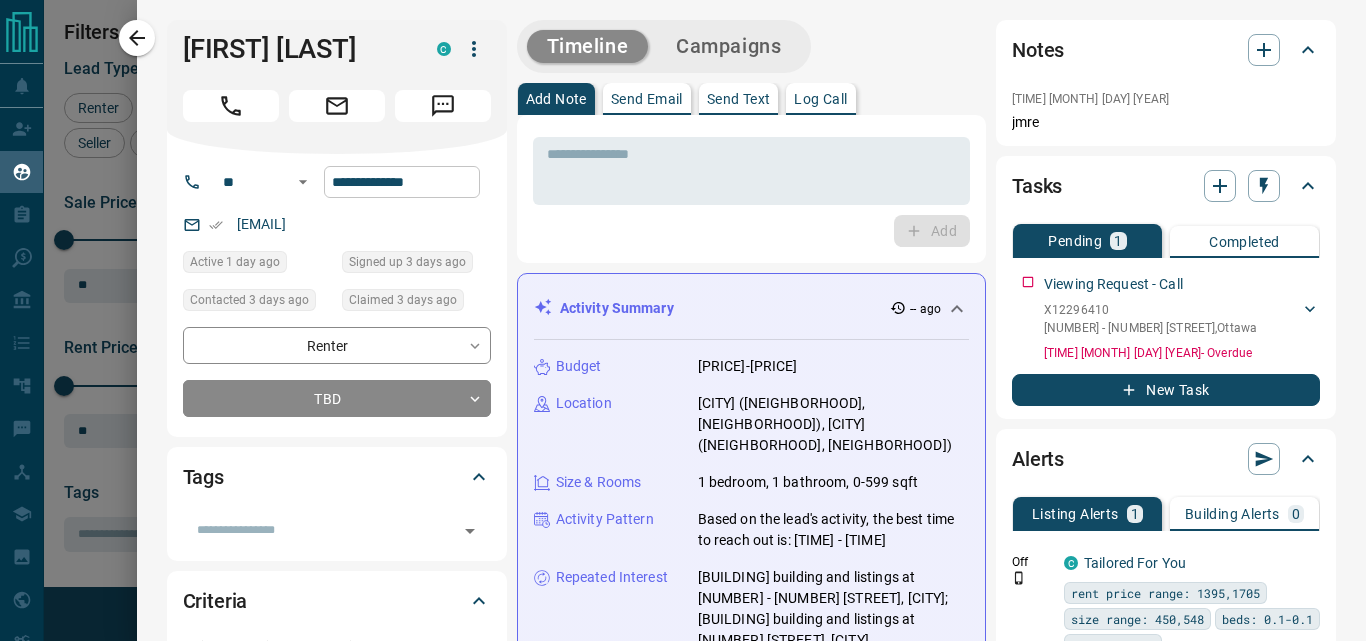 click on "**********" at bounding box center [402, 182] 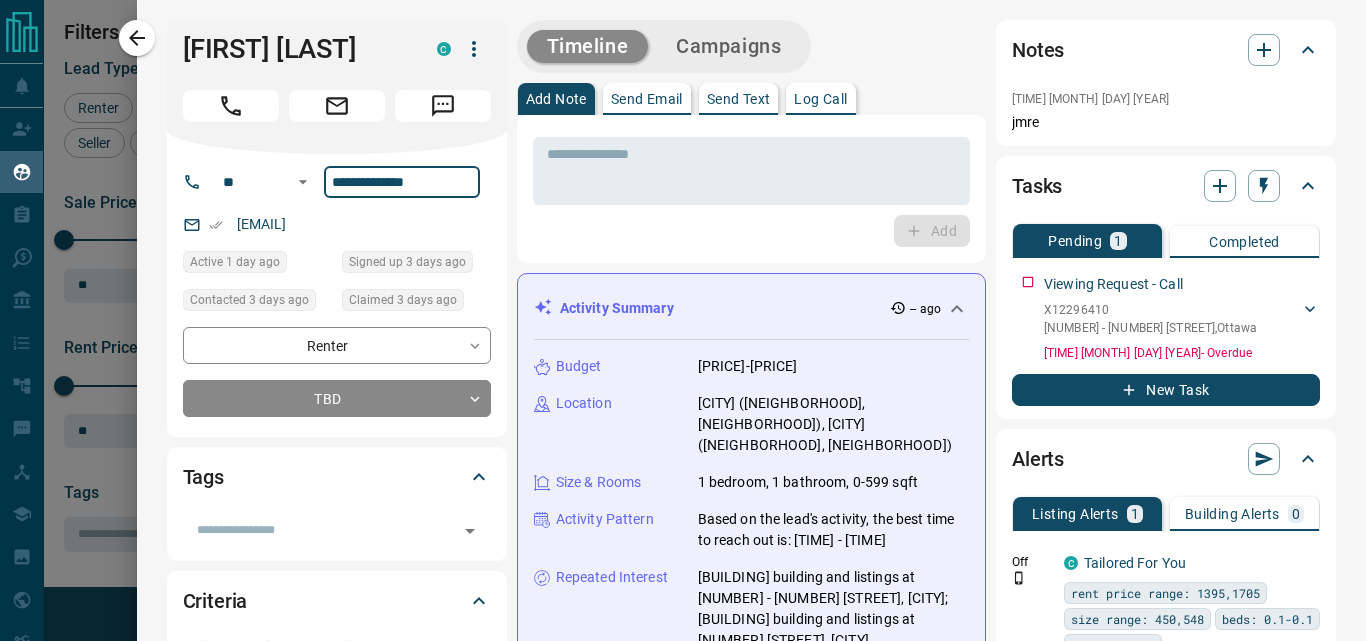 click on "**********" at bounding box center (402, 182) 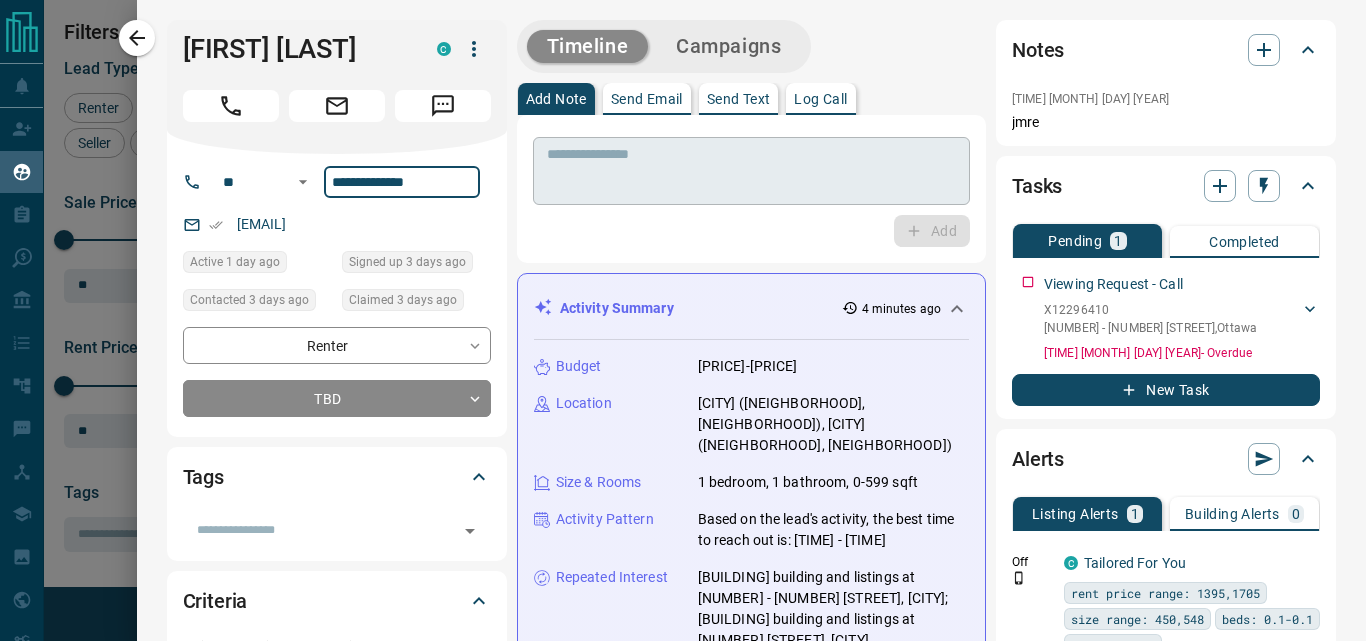 click on "* ​" at bounding box center [751, 171] 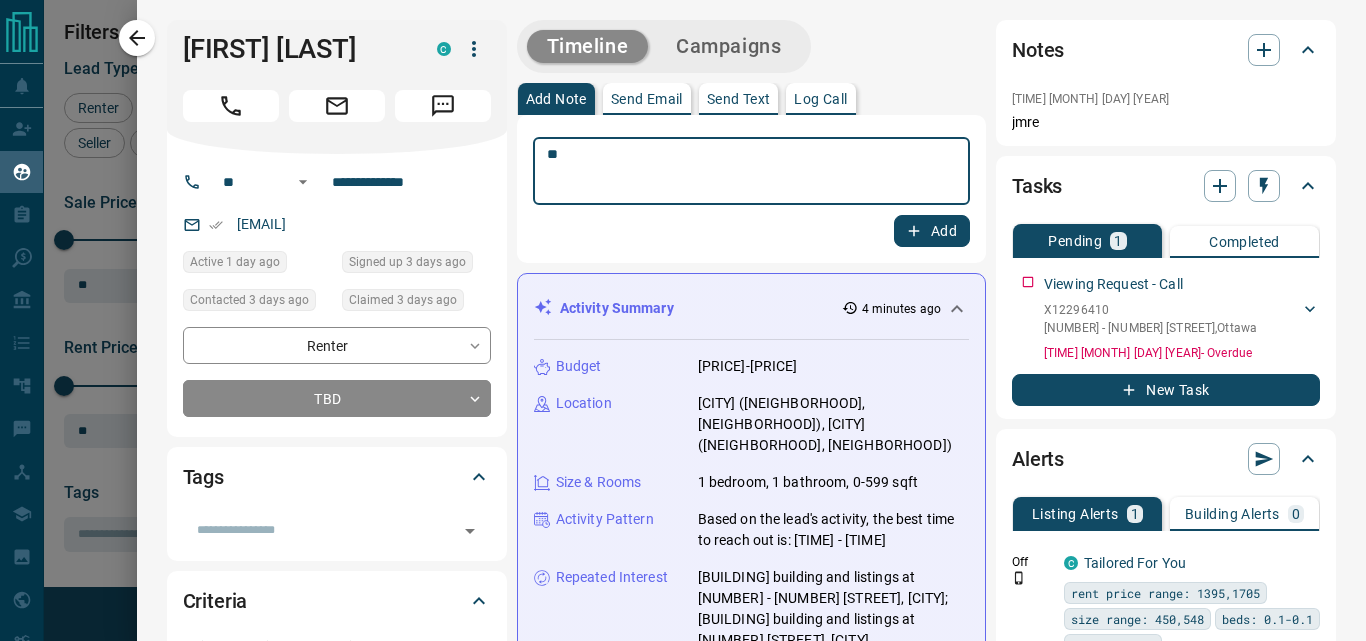 type on "**" 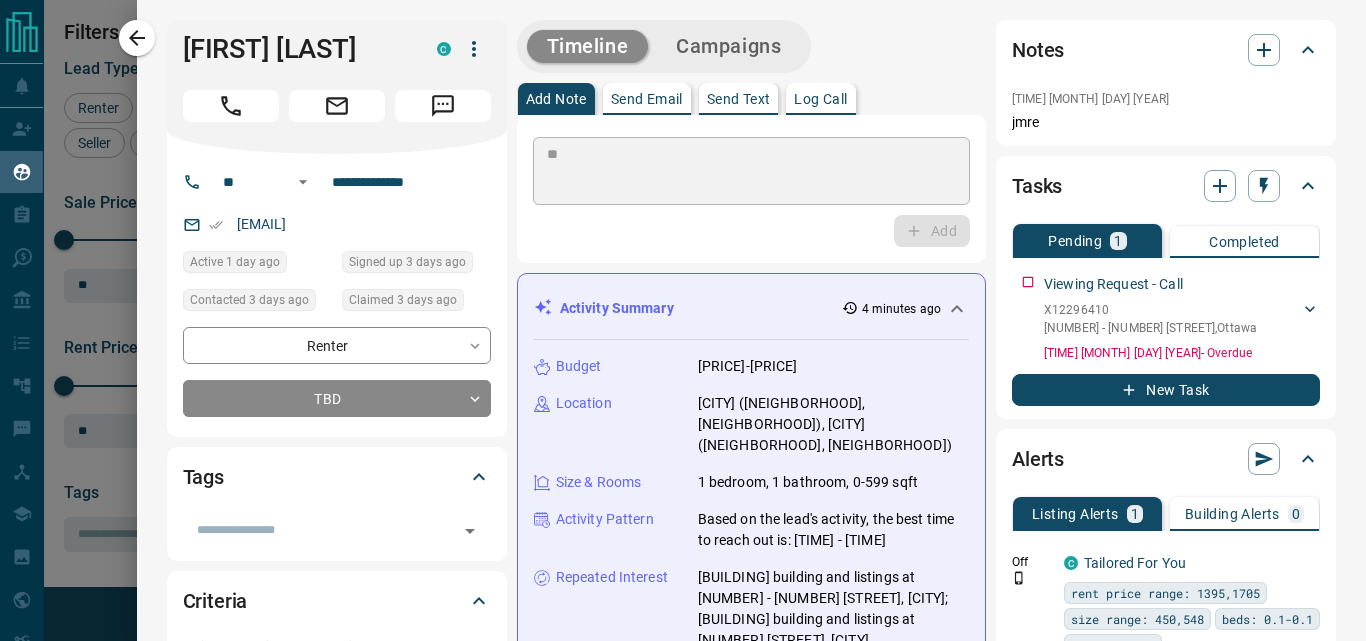 type 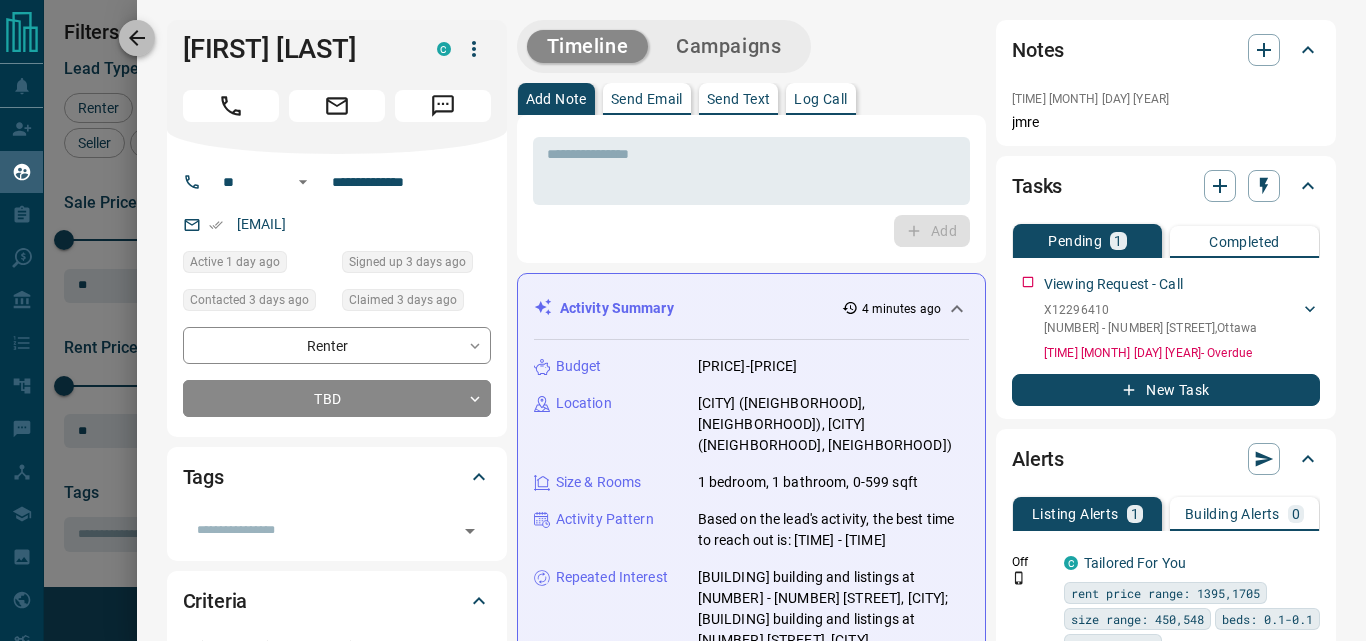 click 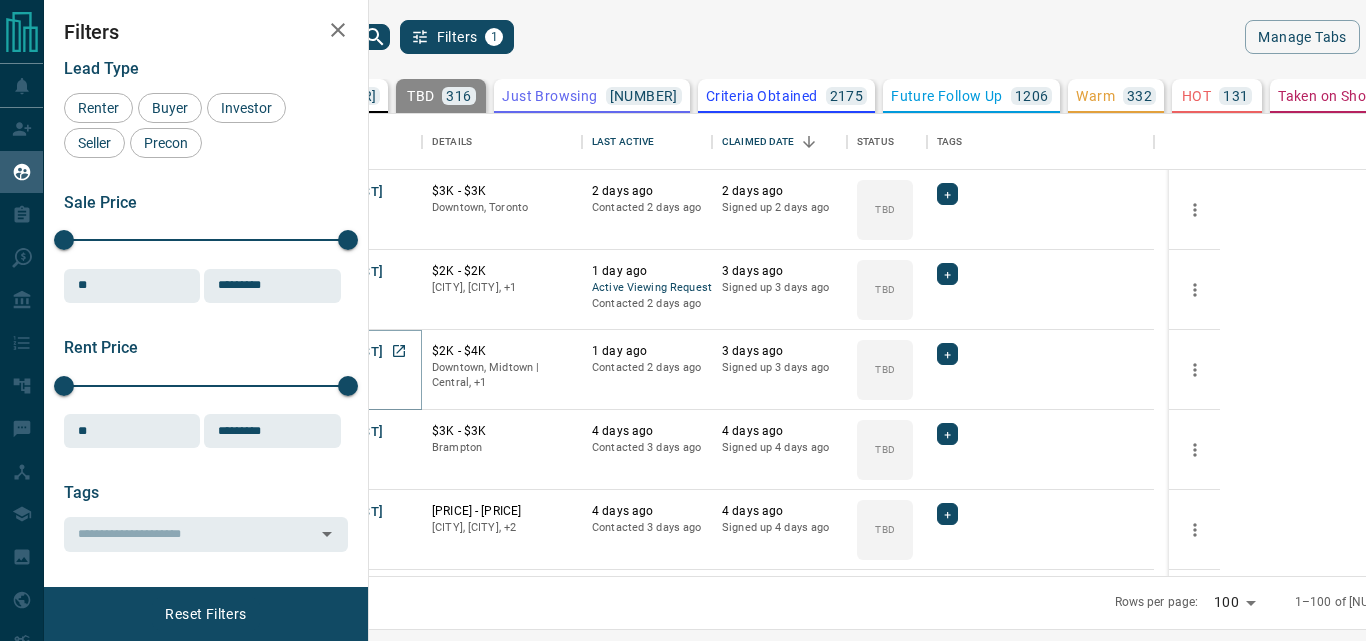 click on "[FIRST] [LAST]" at bounding box center (337, 352) 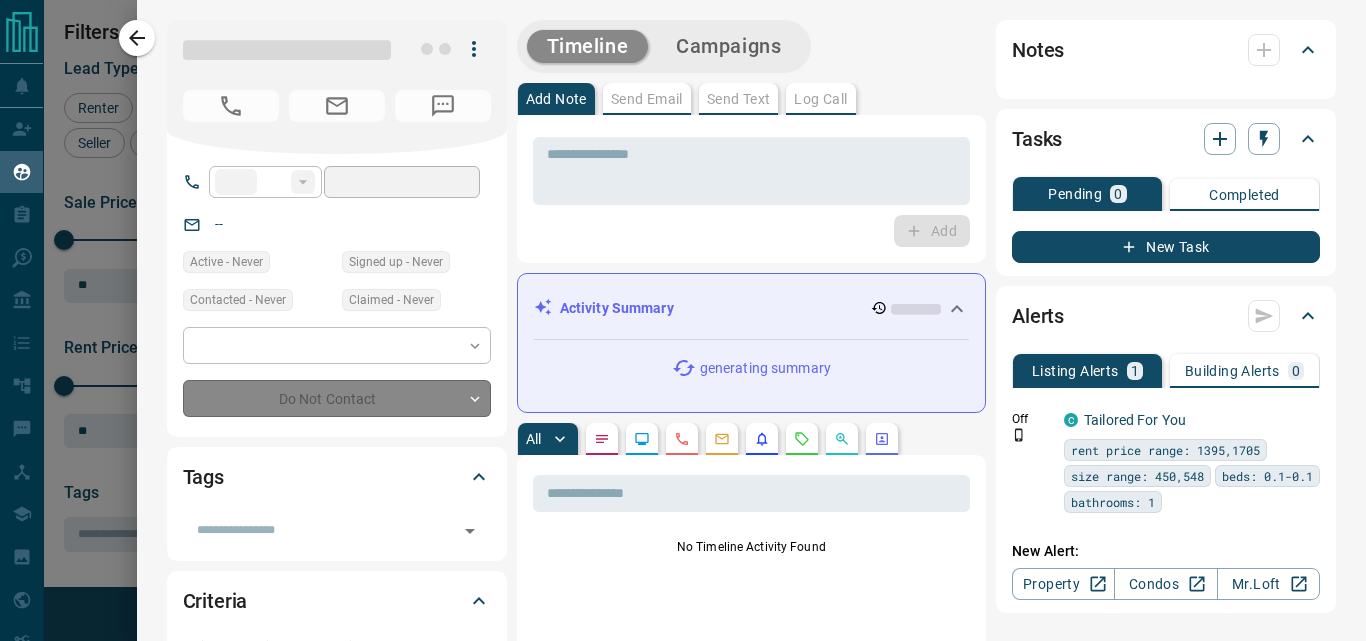type on "**" 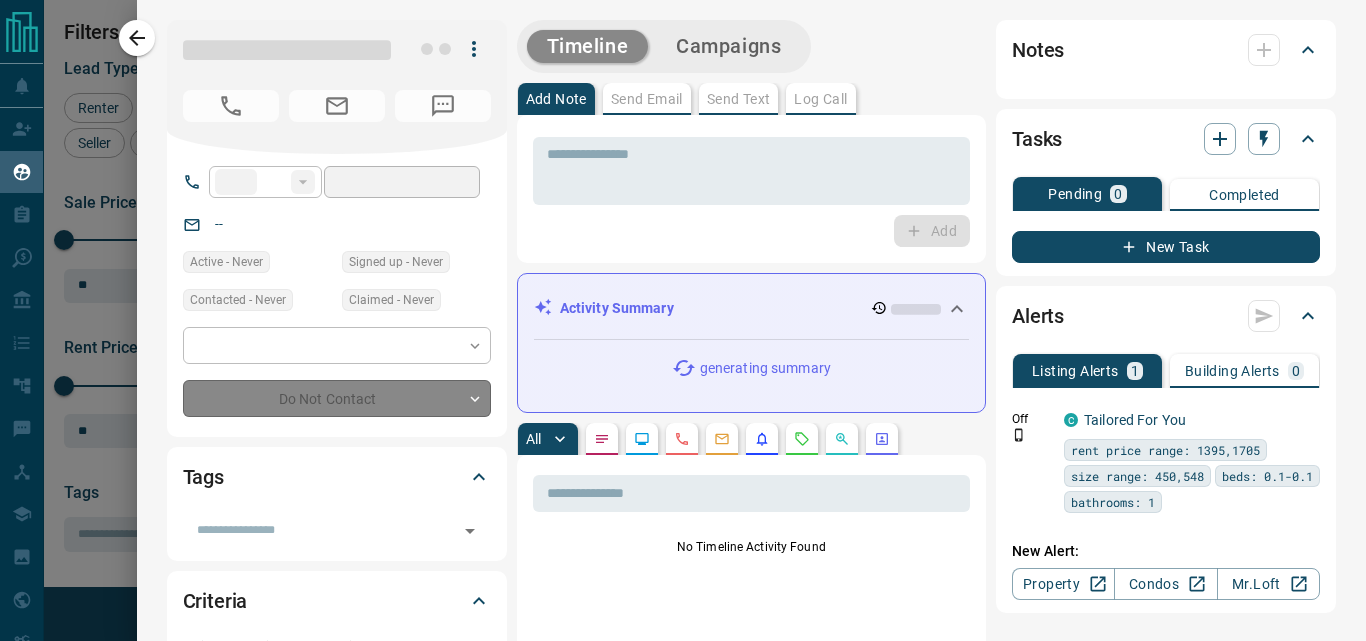 type on "**********" 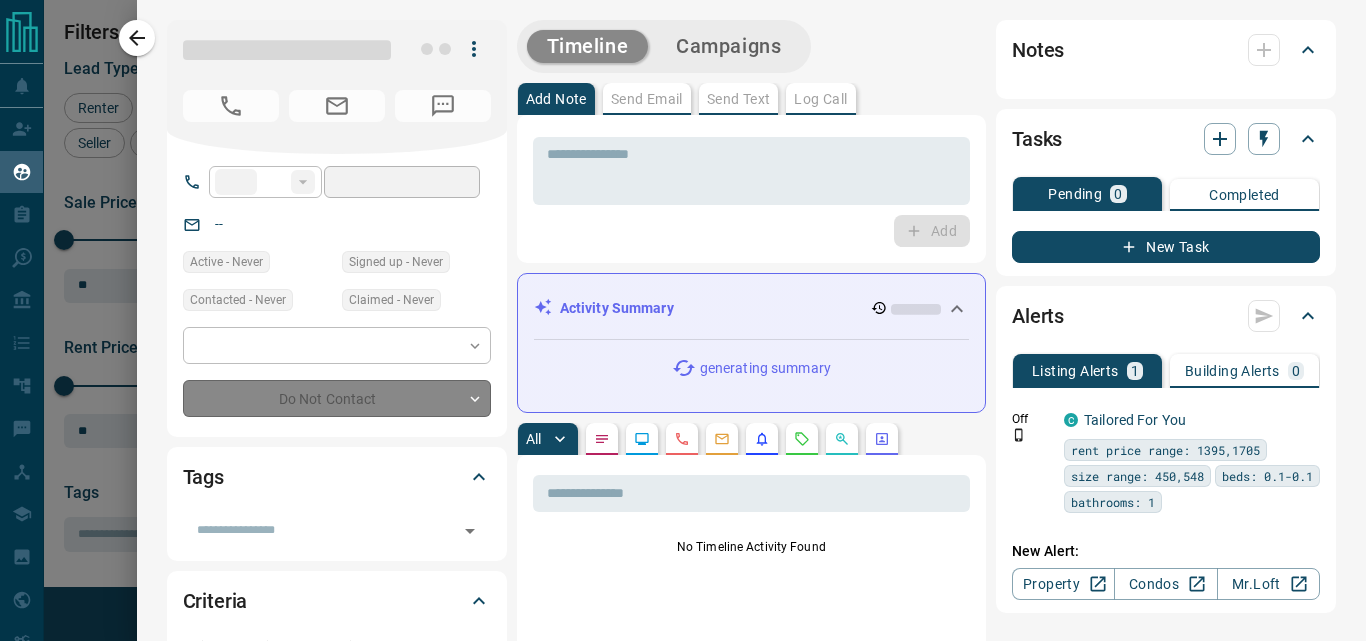 type on "**********" 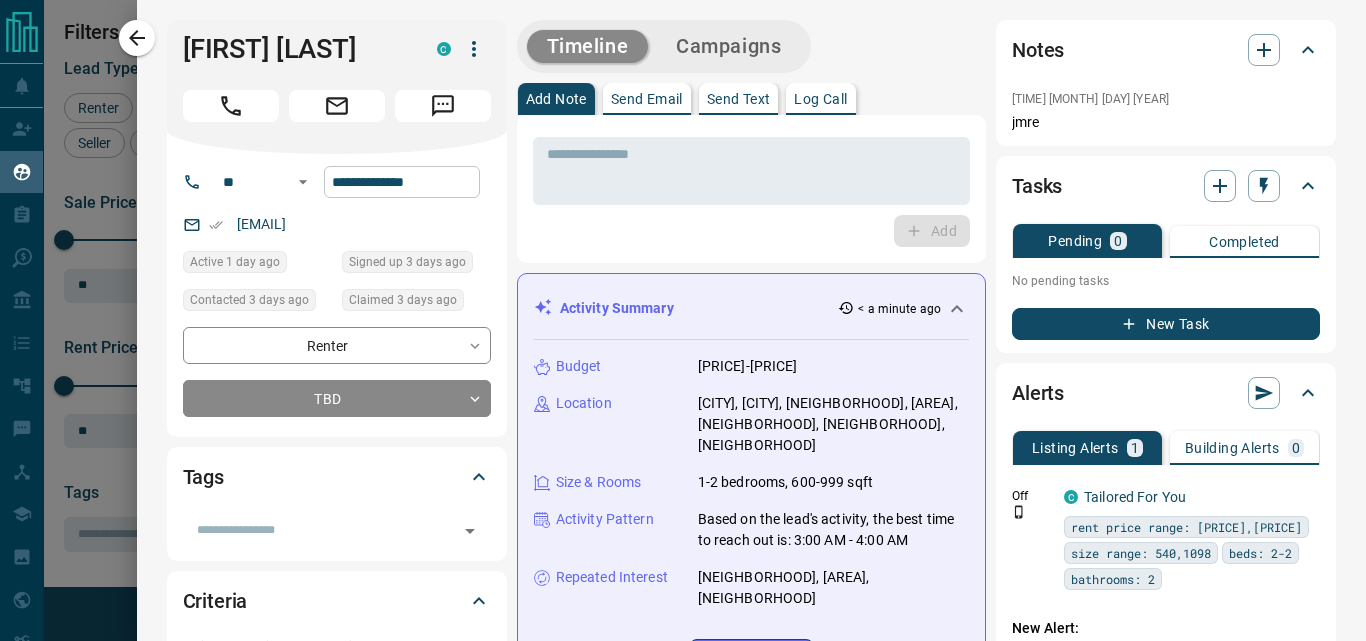 click on "**********" at bounding box center (402, 182) 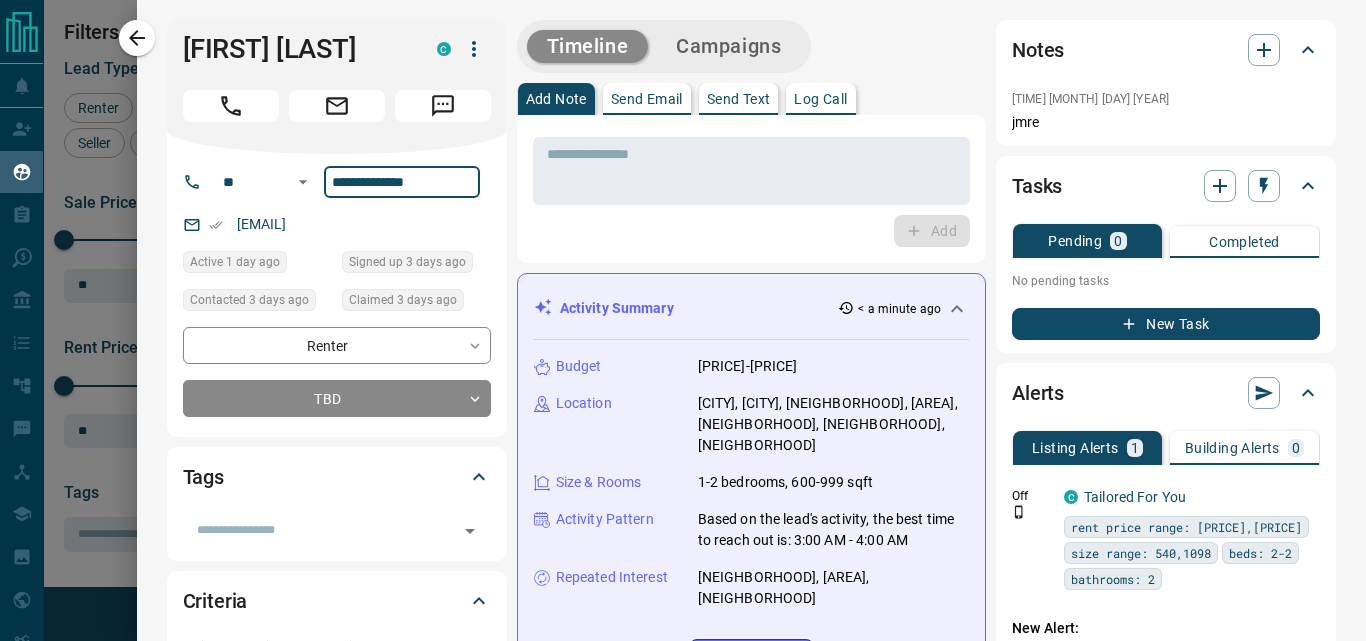 click on "**********" at bounding box center (402, 182) 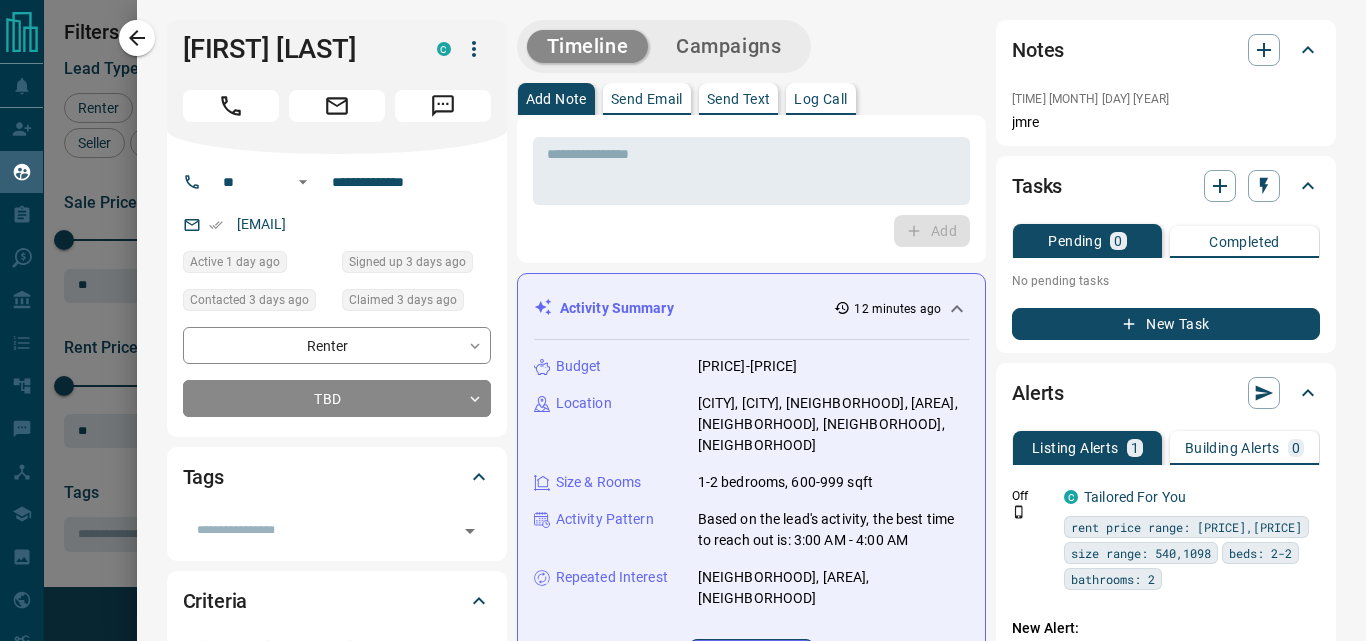 click on "[CITY], [CITY], [NEIGHBORHOOD], [AREA], [NEIGHBORHOOD], [NEIGHBORHOOD], [NEIGHBORHOOD]" at bounding box center [833, 424] 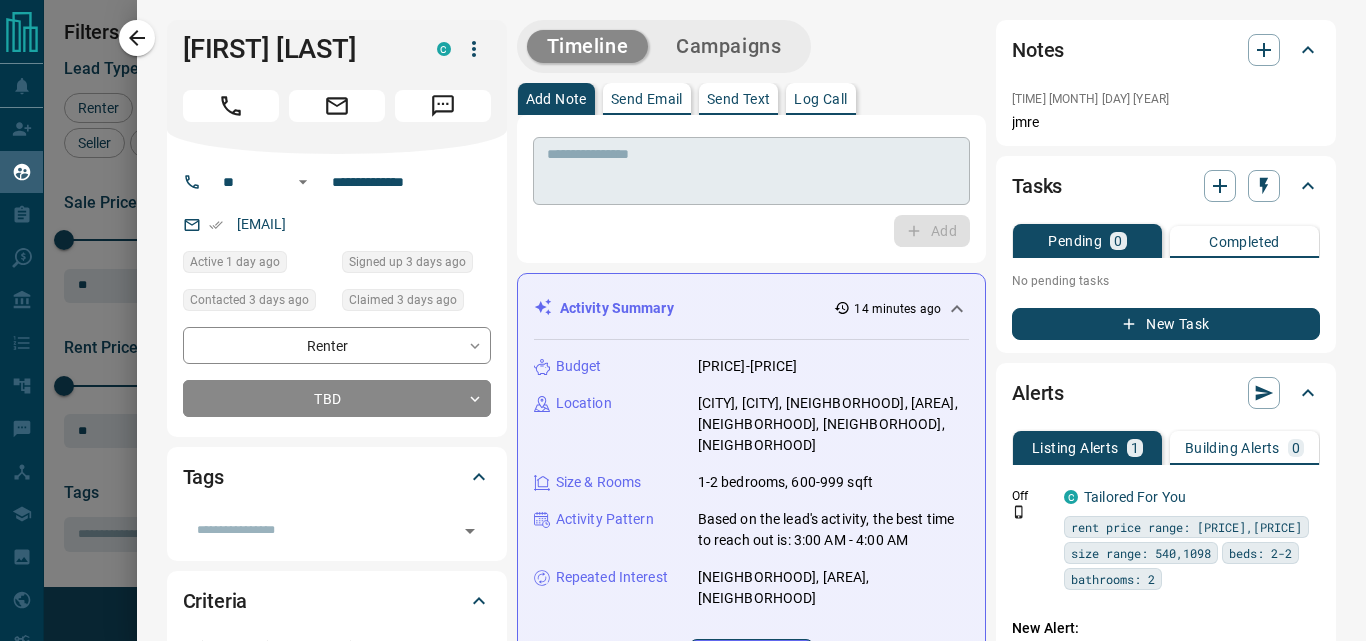 click at bounding box center [751, 171] 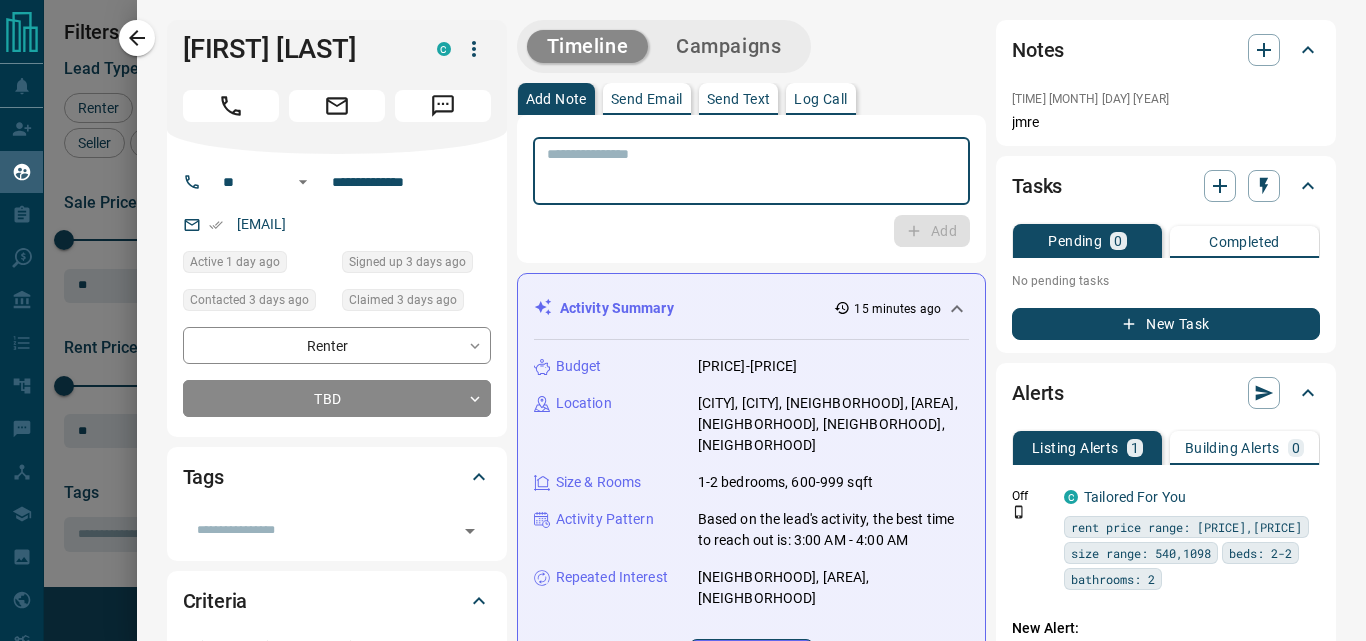 click at bounding box center (751, 171) 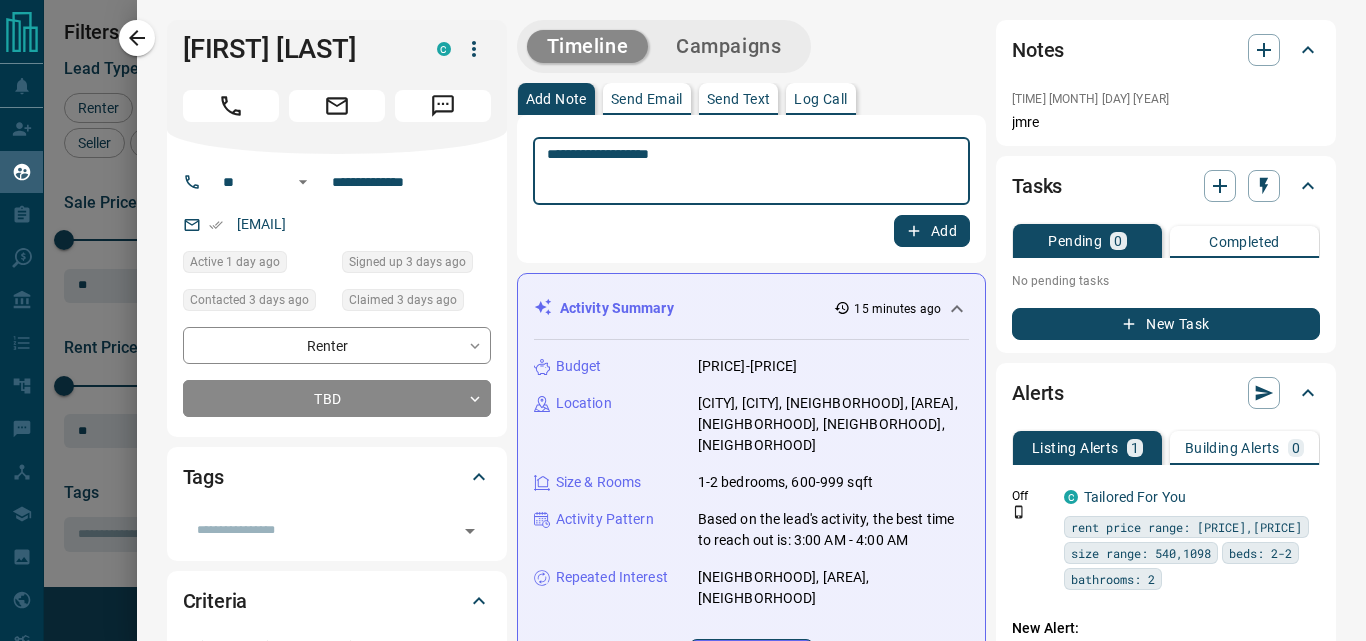click on "**********" at bounding box center (744, 171) 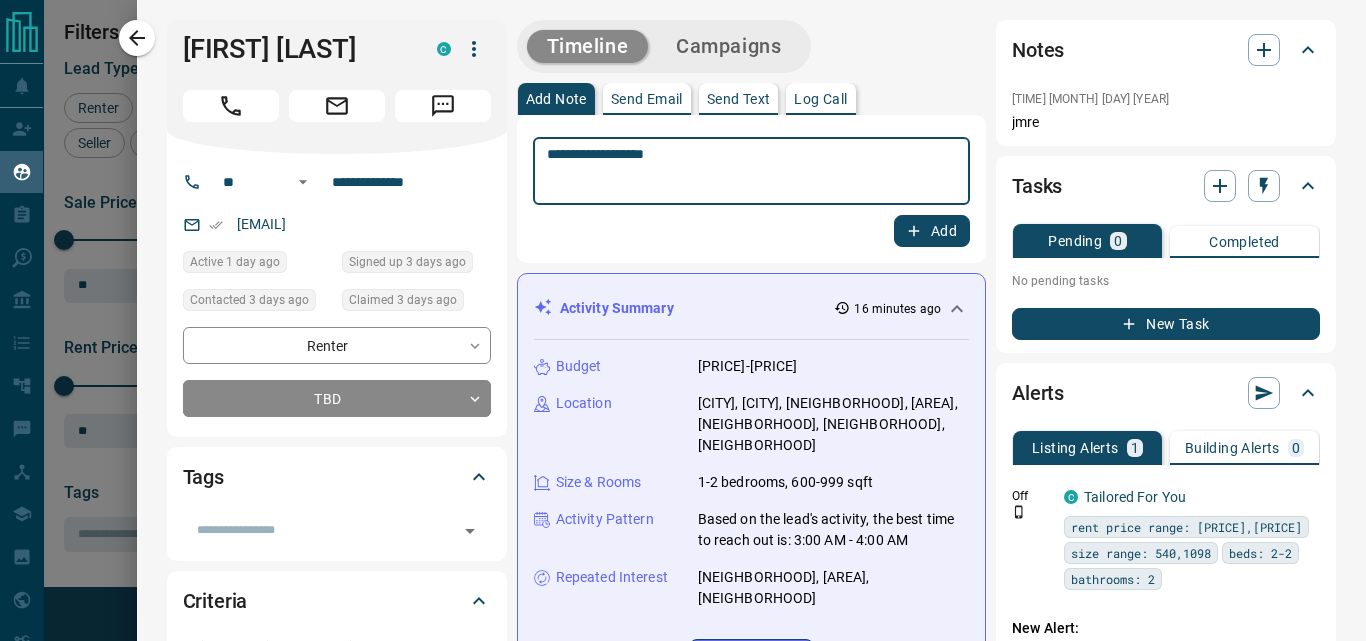 click on "**********" at bounding box center (744, 171) 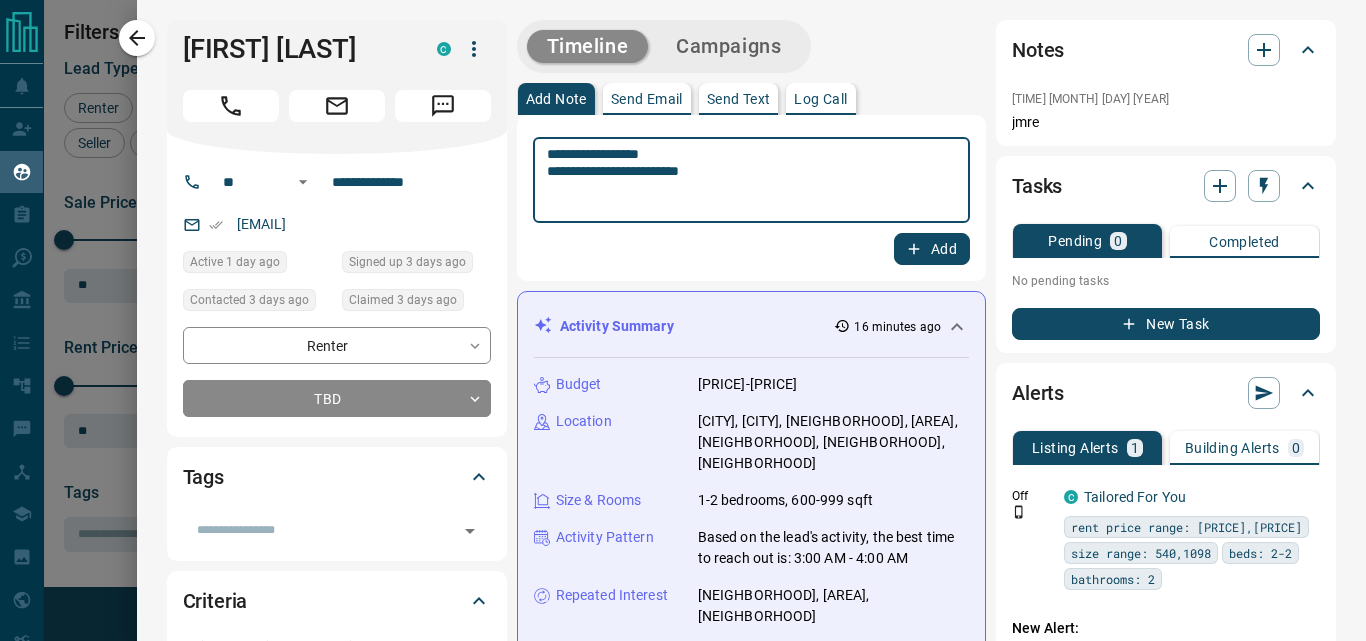 click on "**********" at bounding box center (744, 180) 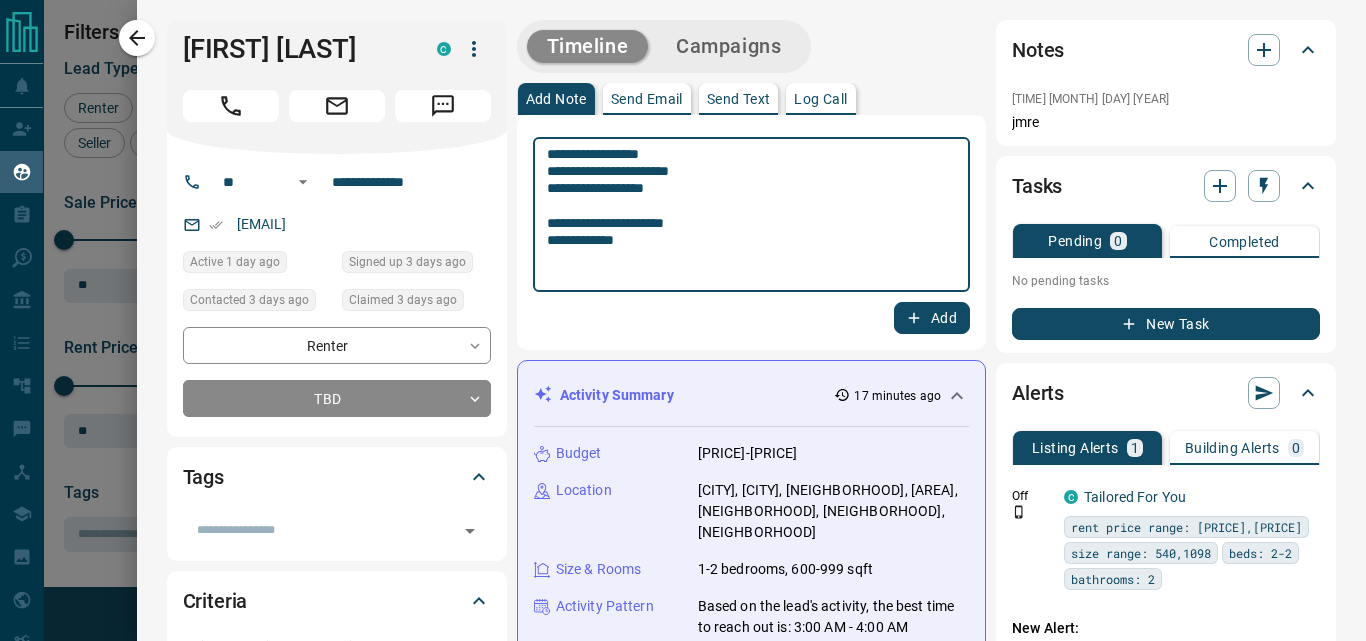 type on "**********" 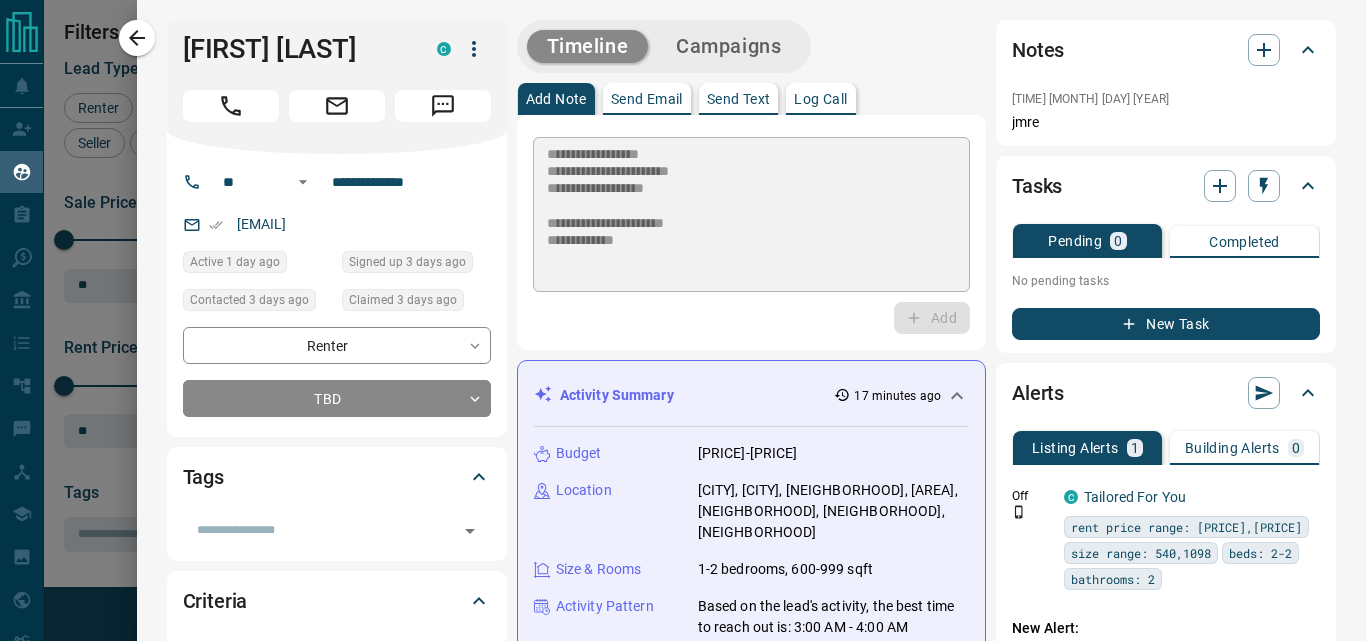 type 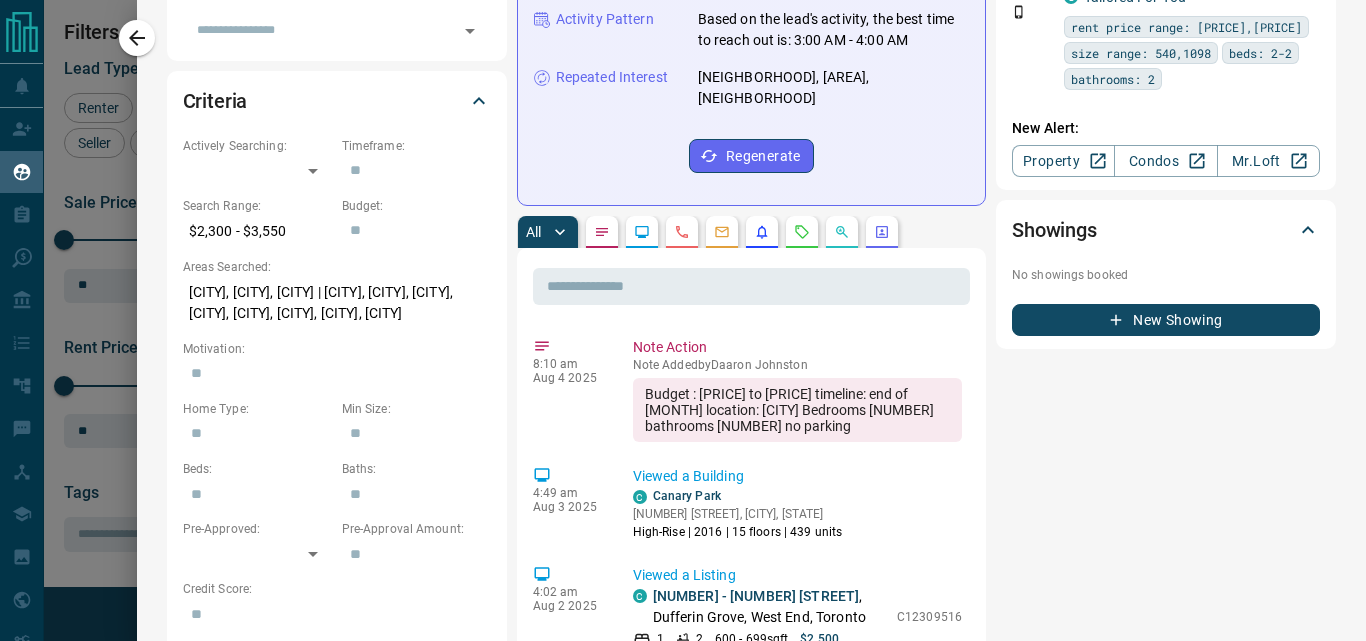 scroll, scrollTop: 700, scrollLeft: 0, axis: vertical 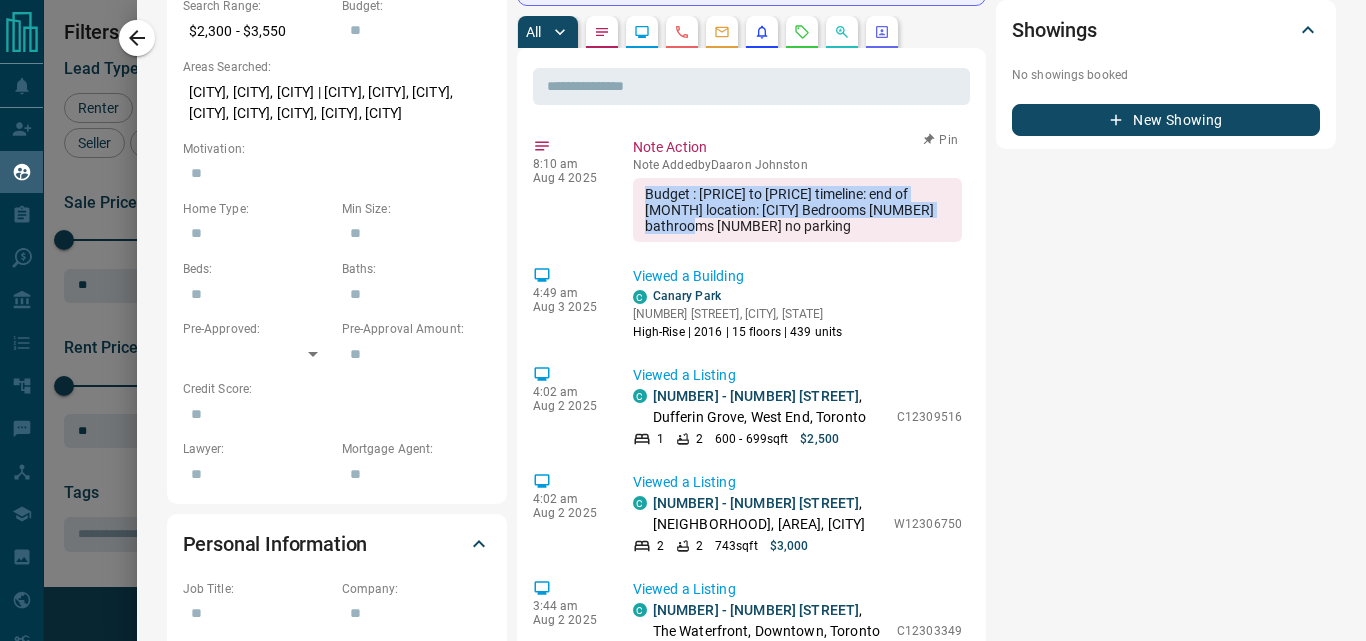 drag, startPoint x: 644, startPoint y: 211, endPoint x: 740, endPoint y: 248, distance: 102.88343 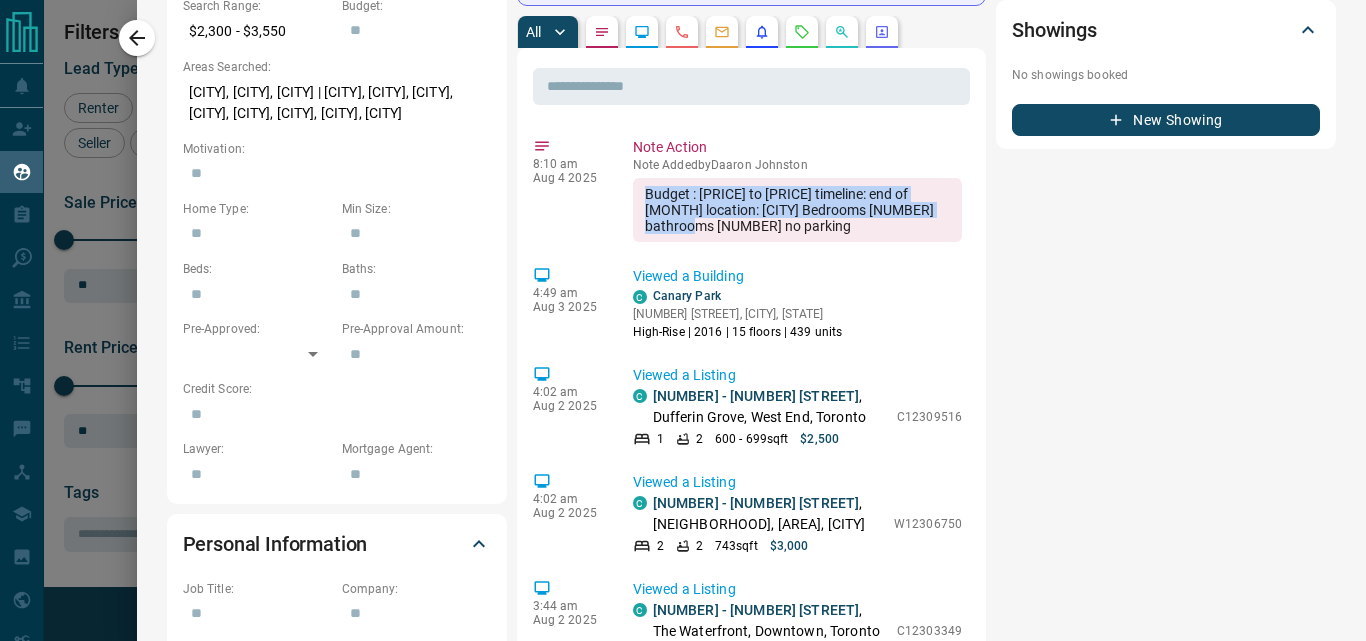 scroll, scrollTop: 0, scrollLeft: 0, axis: both 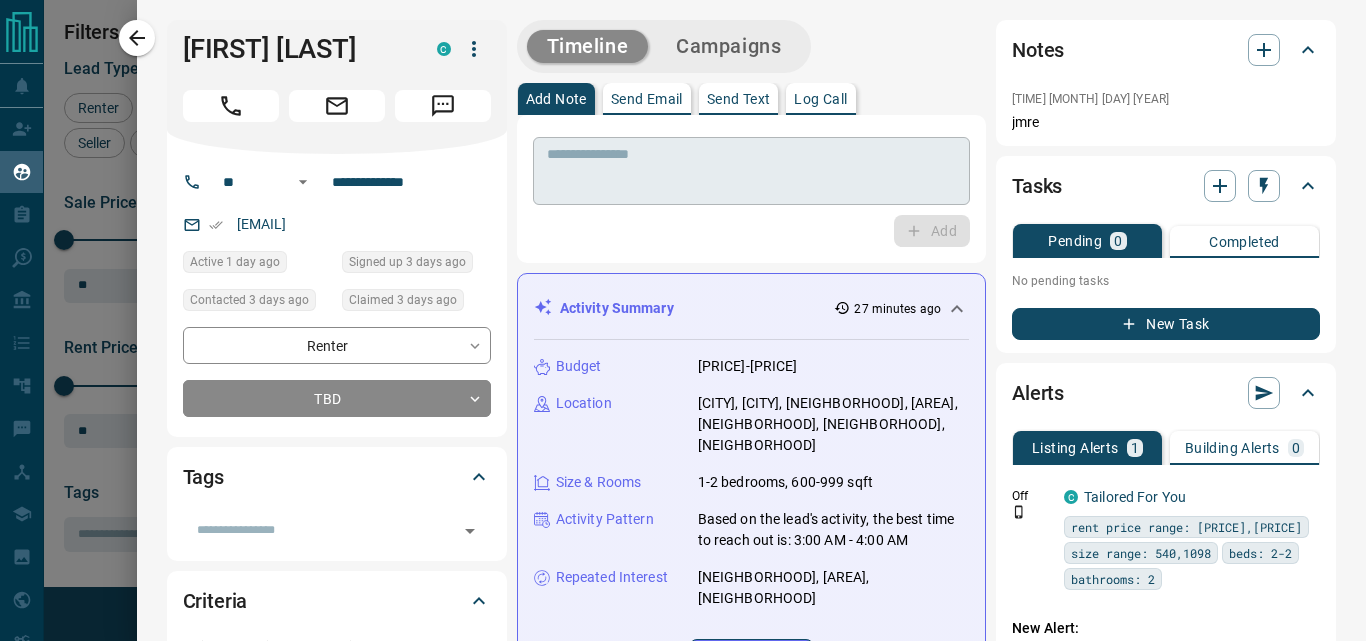 click at bounding box center [744, 171] 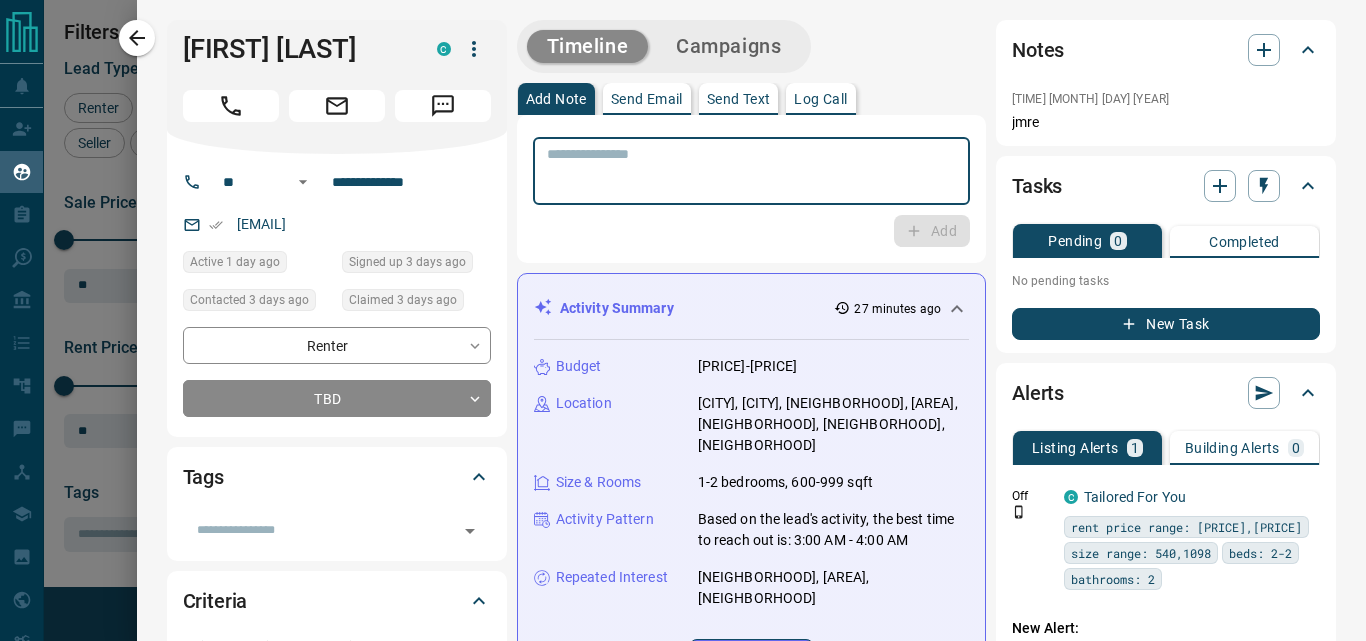 click 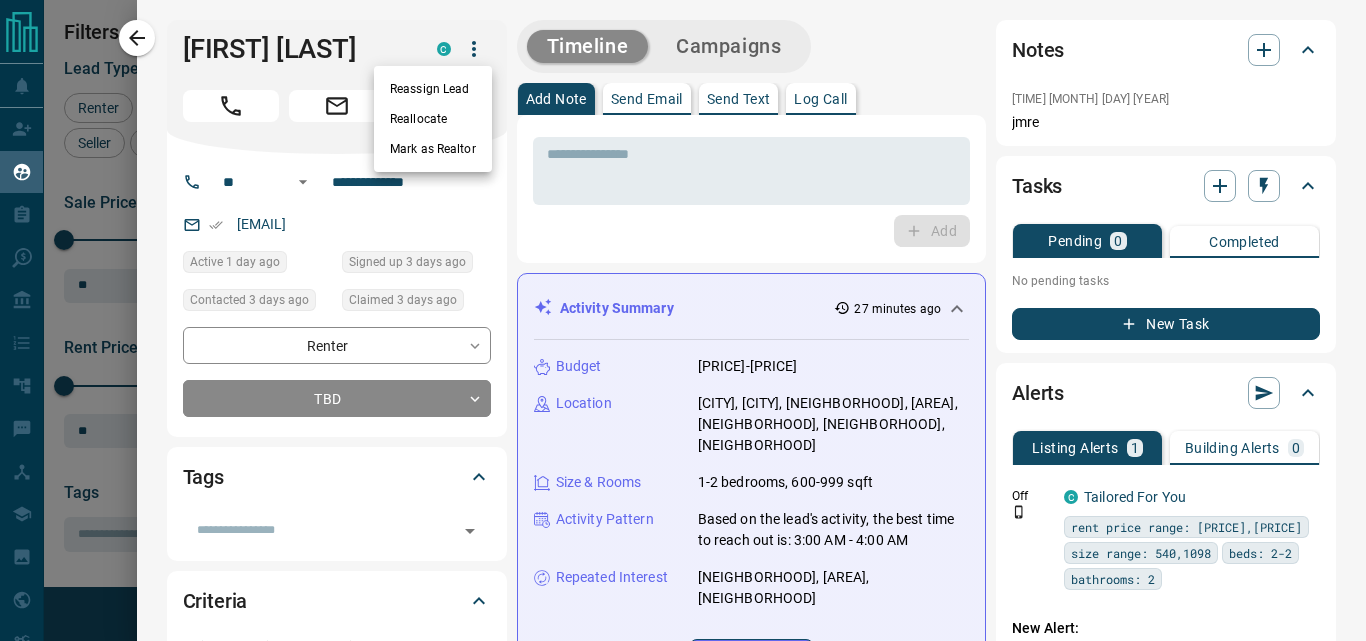 click on "Reassign Lead" at bounding box center (433, 89) 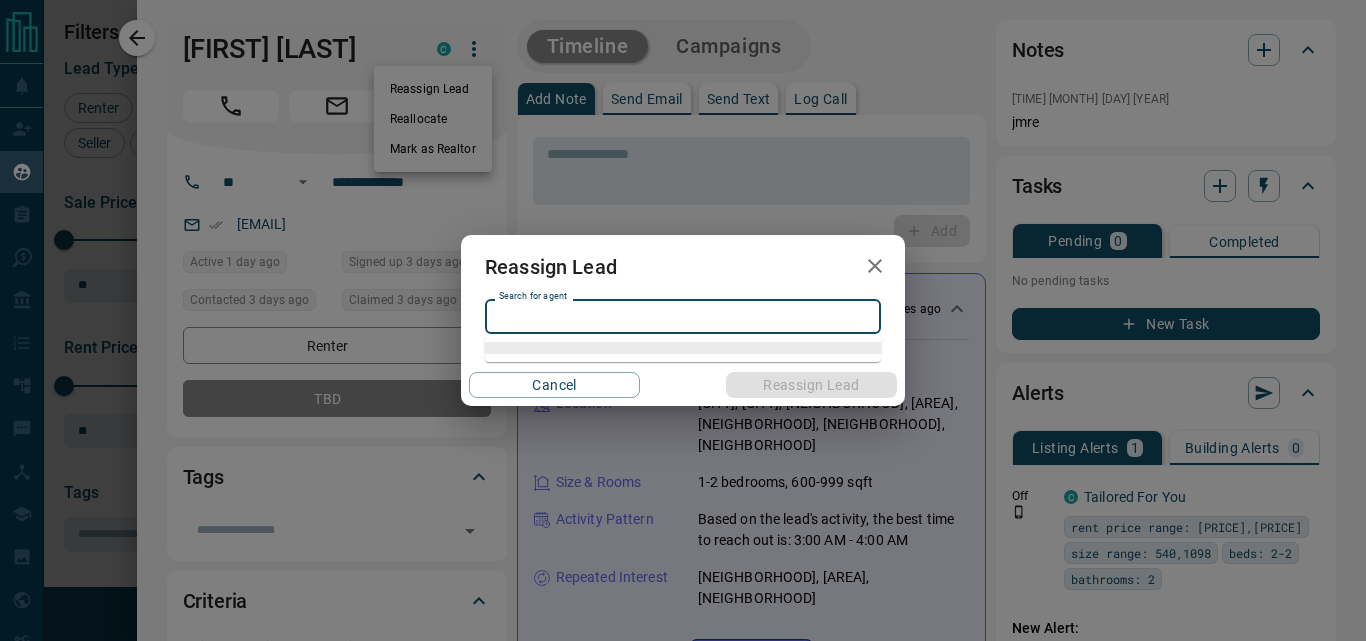click on "Search for agent" at bounding box center (681, 316) 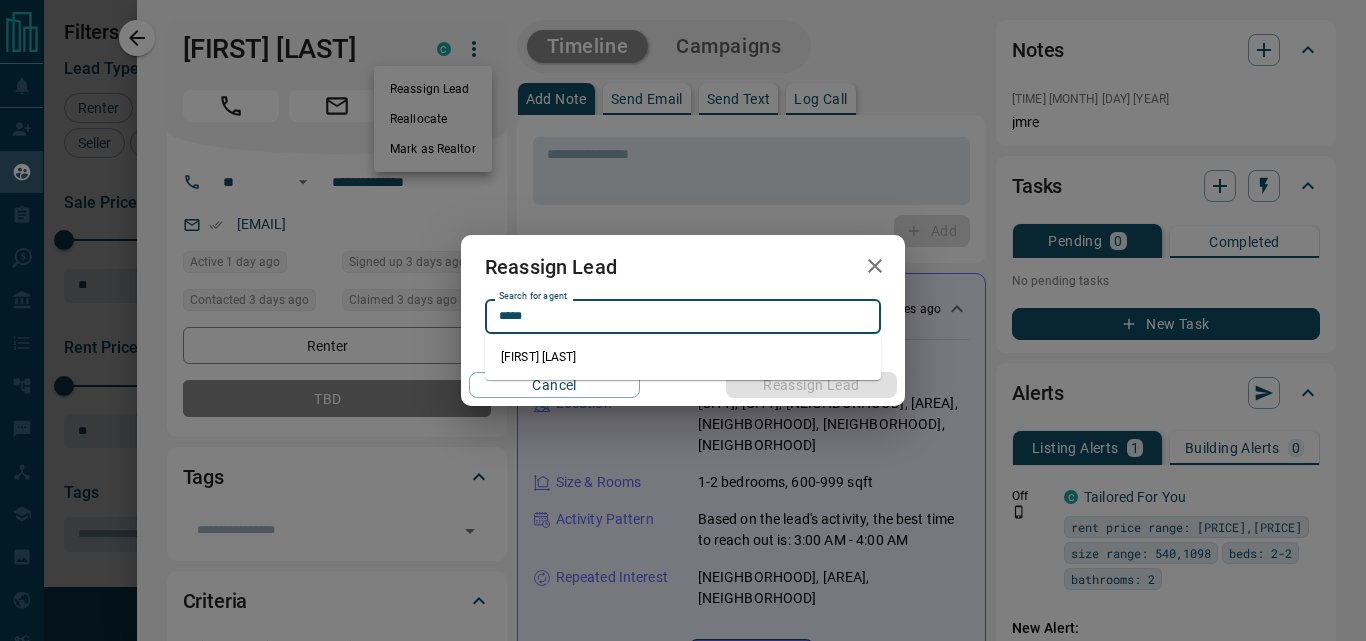 click on "[FIRST] [LAST]" at bounding box center [683, 357] 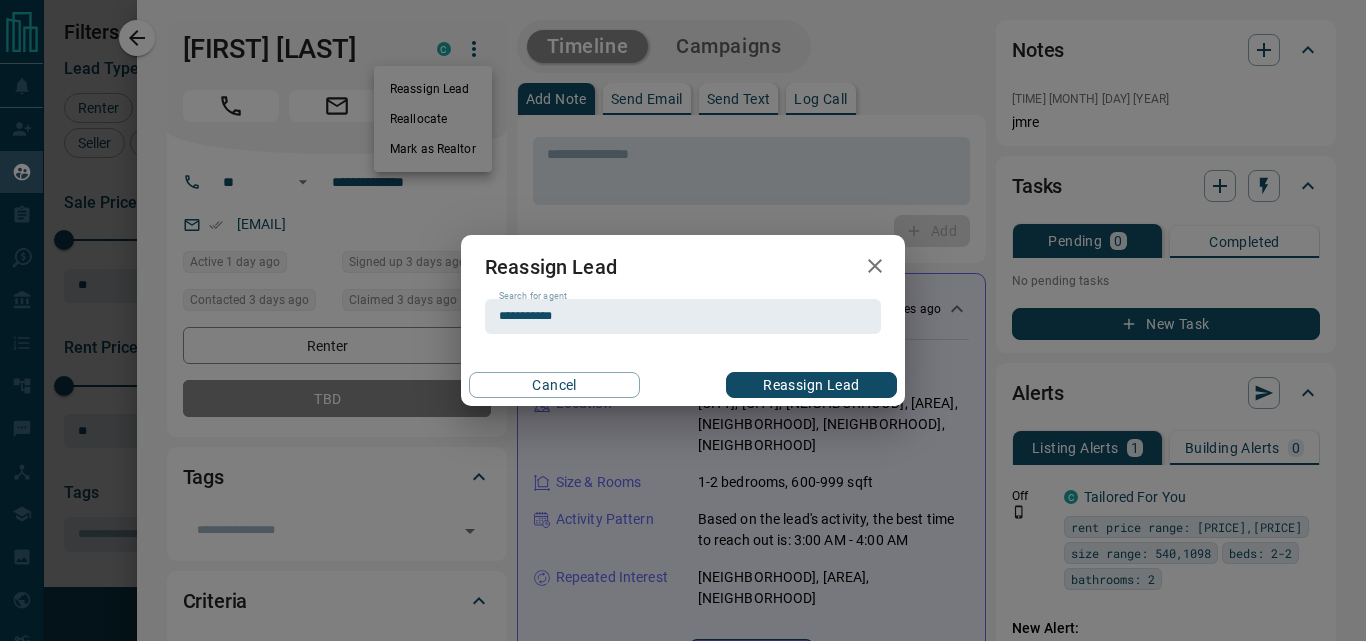 click on "Reassign Lead" at bounding box center (811, 385) 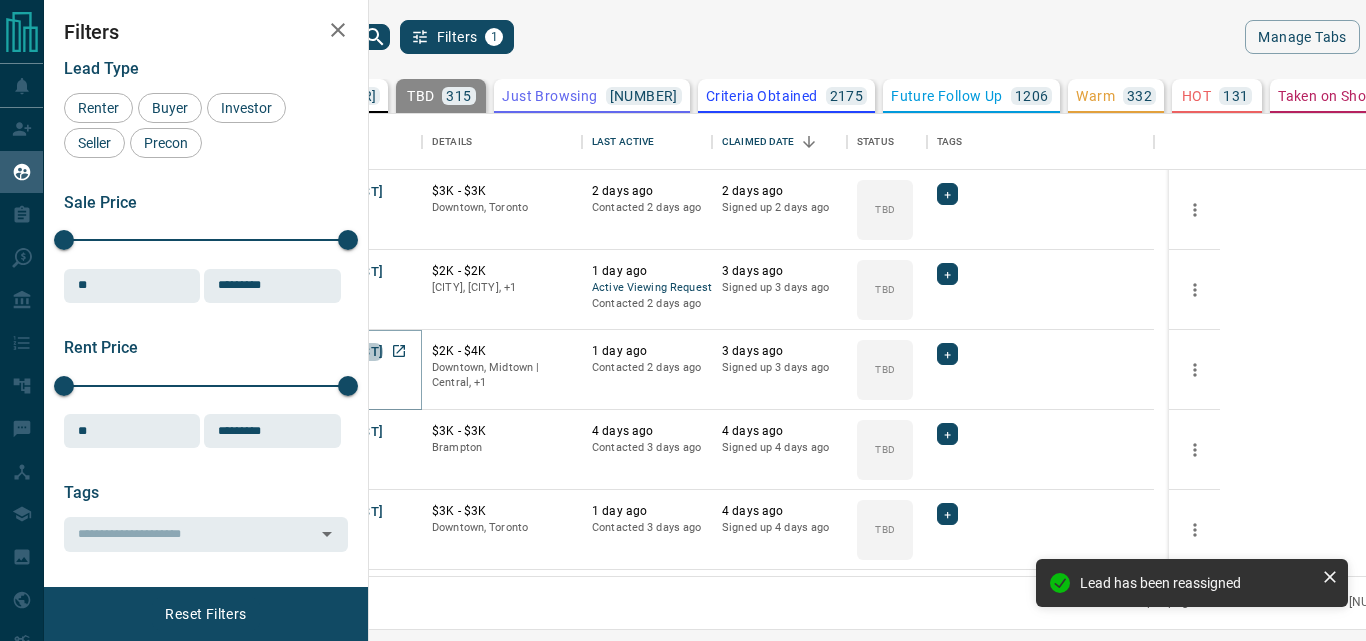 click on "[FIRST] [LAST]" at bounding box center [337, 352] 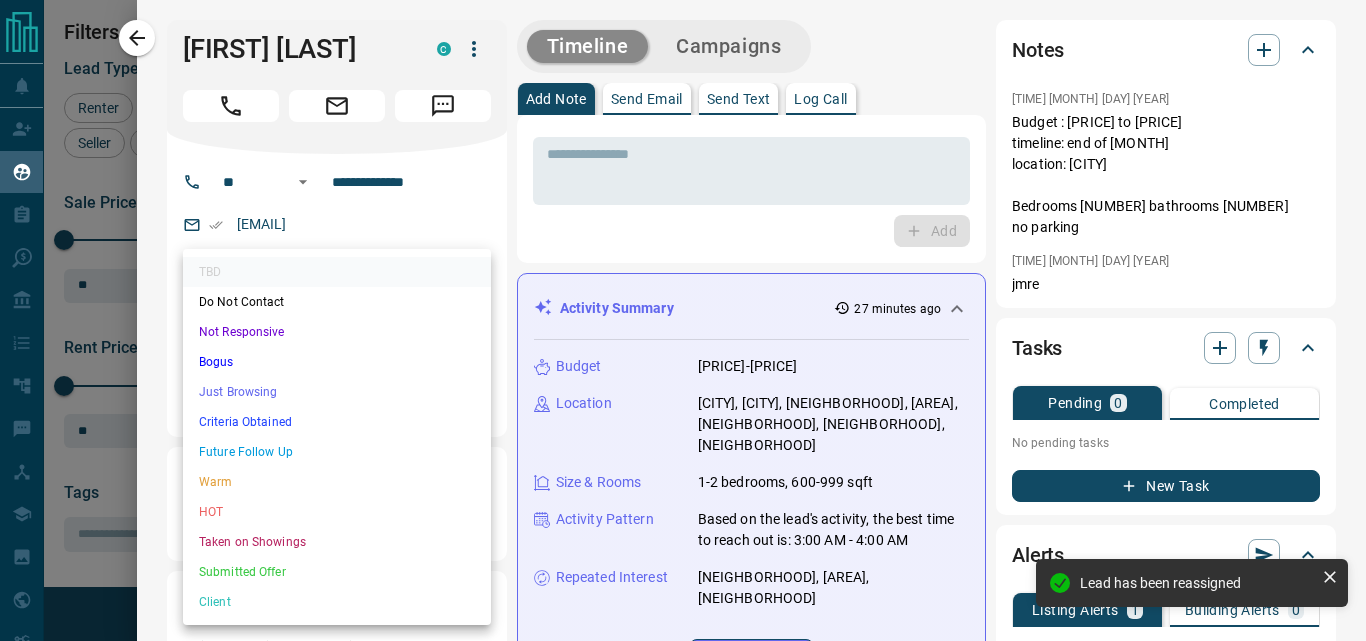 click on "Lead Transfers Claim Leads My Leads Tasks Opportunities Deals Campaigns Automations Messages Broker Bay Training Media Services Agent Resources Precon Worksheet My Team Mobile Apps Disclosure Logout My Leads Filters 1 Manage Tabs New Lead All 12413 TBD 315 Do Not Contact - Not Responsive 1141 Bogus 1154 Just Browsing 5586 Criteria Obtained 2175 Future Follow Up 1206 Warm 332 HOT 131 Taken on Showings 111 Submitted Offer 40 Client 222 Name Details Last Active Claimed Date Status Tags [FIRST] [LAST] Buyer, Renter M $--- 21 hours ago Contacted in 4 hours 1 hour ago Signed up 21 hours ago TBD + [FIRST] [LAST] Buyer, Renter M $--- 9 hours ago Contacted in 4 hours 1 hour ago Signed up 9 hours ago TBD + [FIRST] [LAST] Buyer C $449K - $639K [CITY] | [CITY], [CITY] 2 minutes ago Contacted in 4 hours 1 hour ago Signed up 10 hours ago TBD + [FIRST] [LAST] Buyer C $3K - $3K [CITY], [CITY] 2 days ago Contacted 2 days ago 2 days ago Signed up 2 days ago TBD + [FIRST] [LAST] Renter C $2K - $2K [CITY], [CITY], +1 1 day ago TBD +" at bounding box center (683, 308) 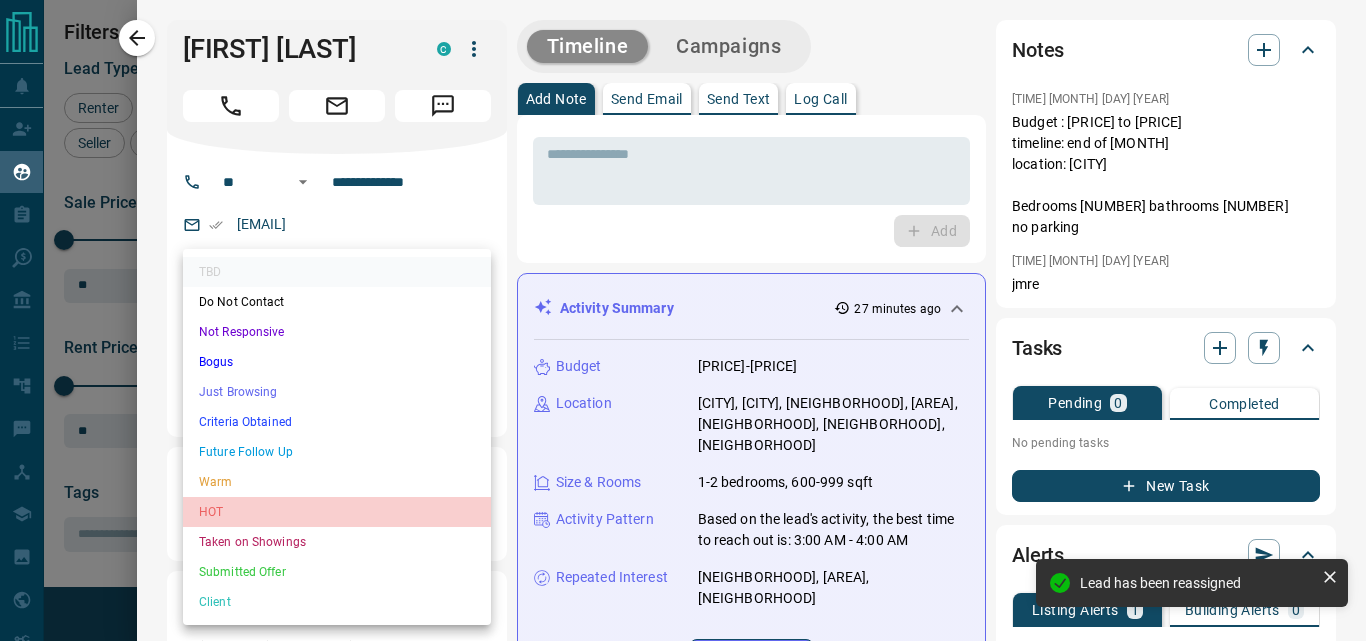 click on "HOT" at bounding box center (337, 512) 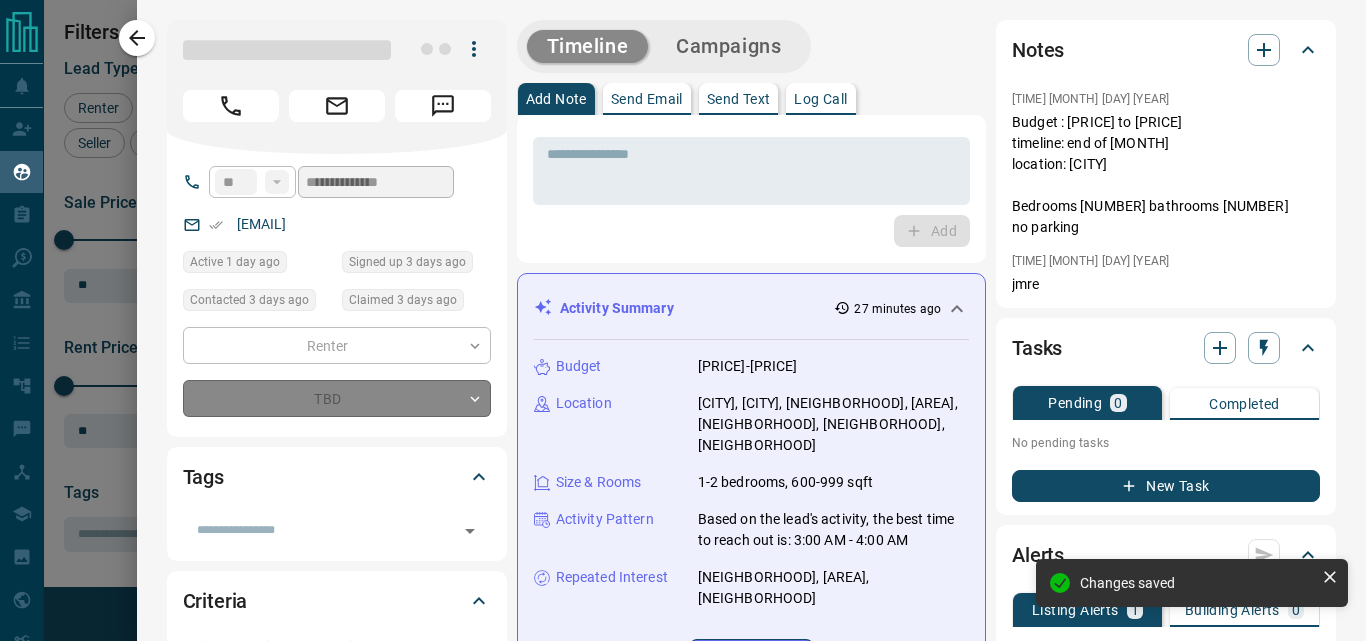 type on "*" 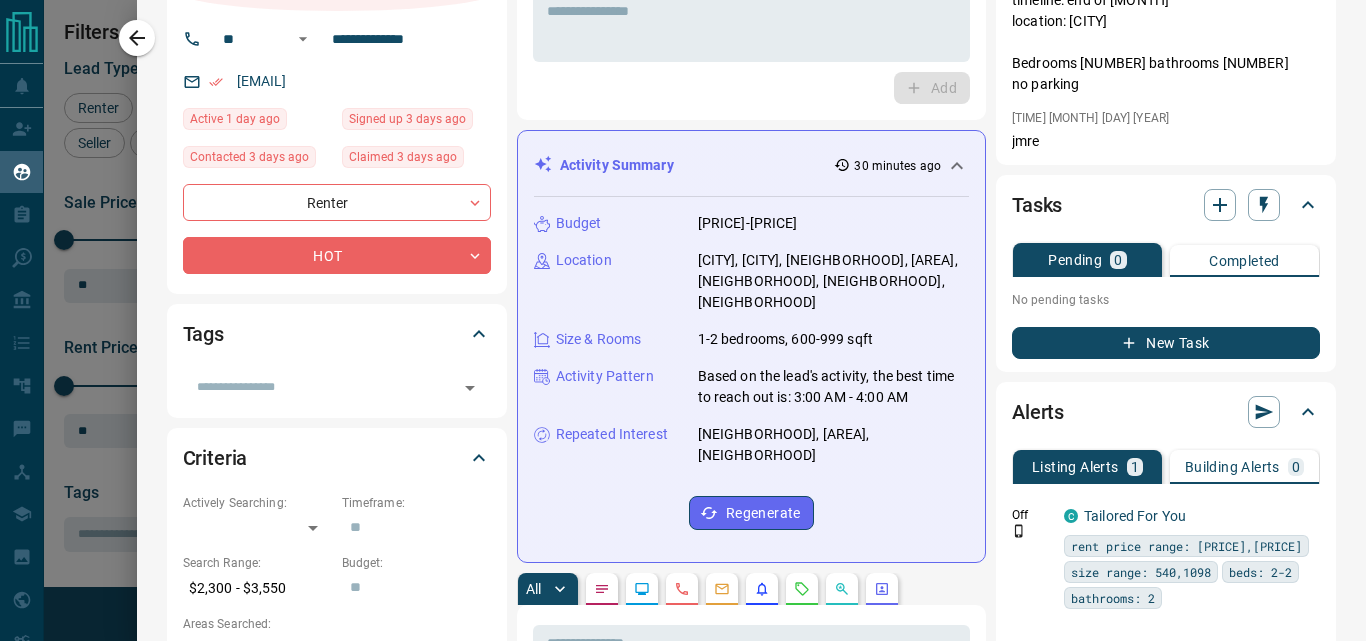 scroll, scrollTop: 0, scrollLeft: 0, axis: both 